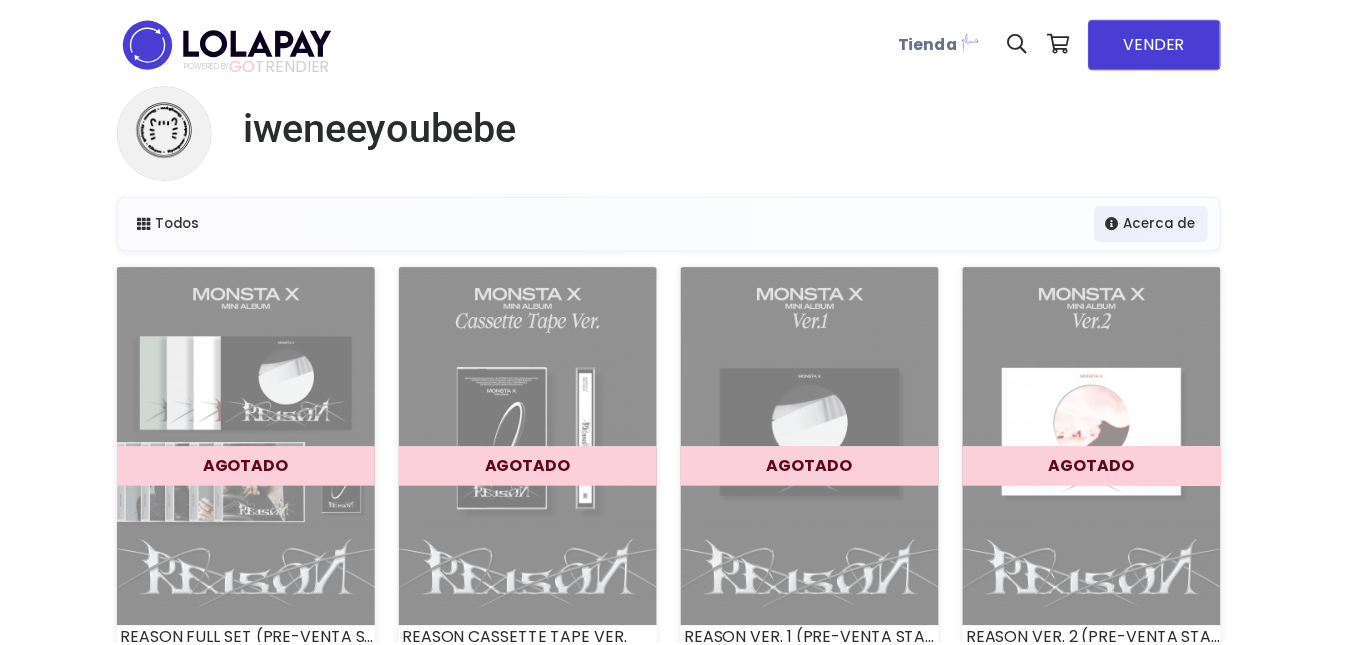 scroll, scrollTop: 0, scrollLeft: 0, axis: both 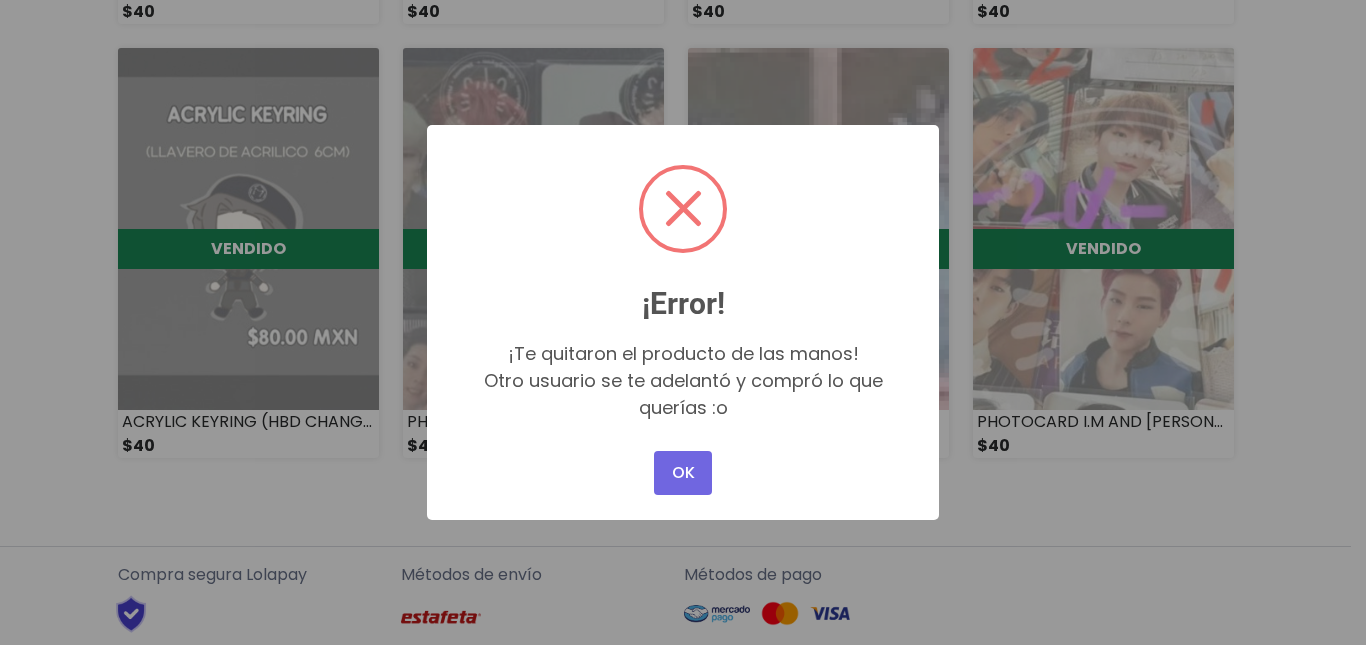 click on "¡Error!" at bounding box center [683, 292] 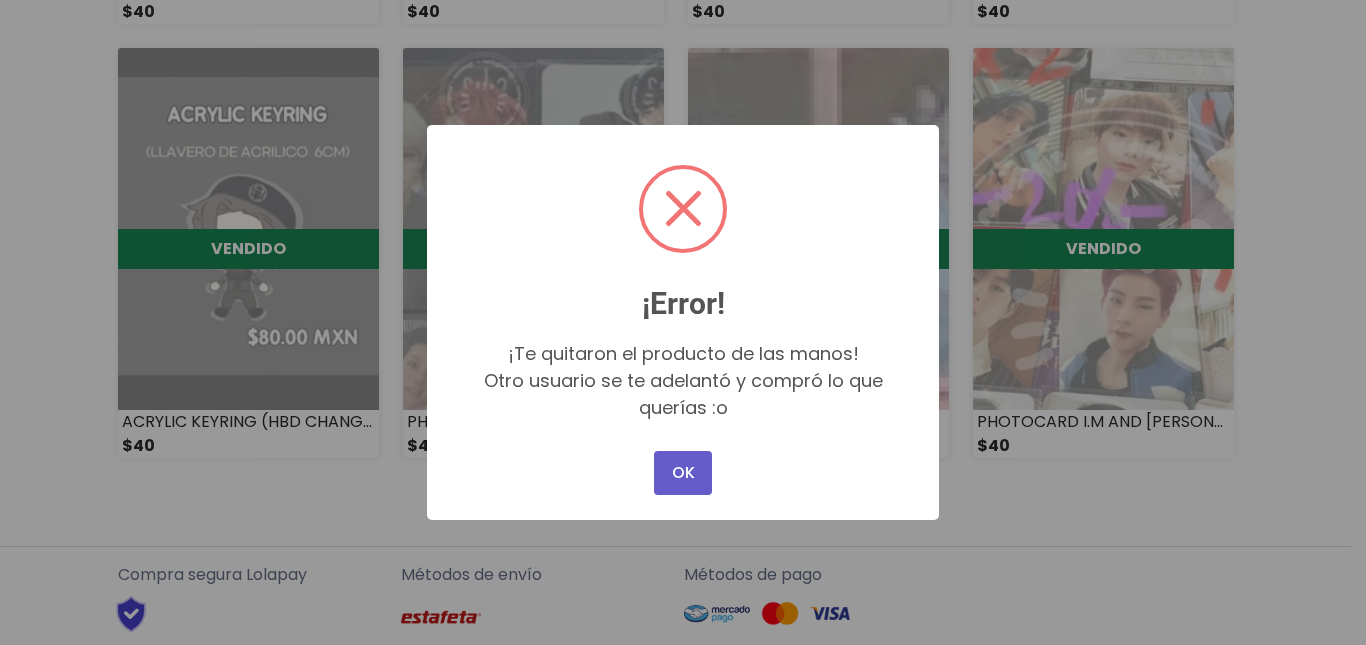 click on "OK" at bounding box center [683, 473] 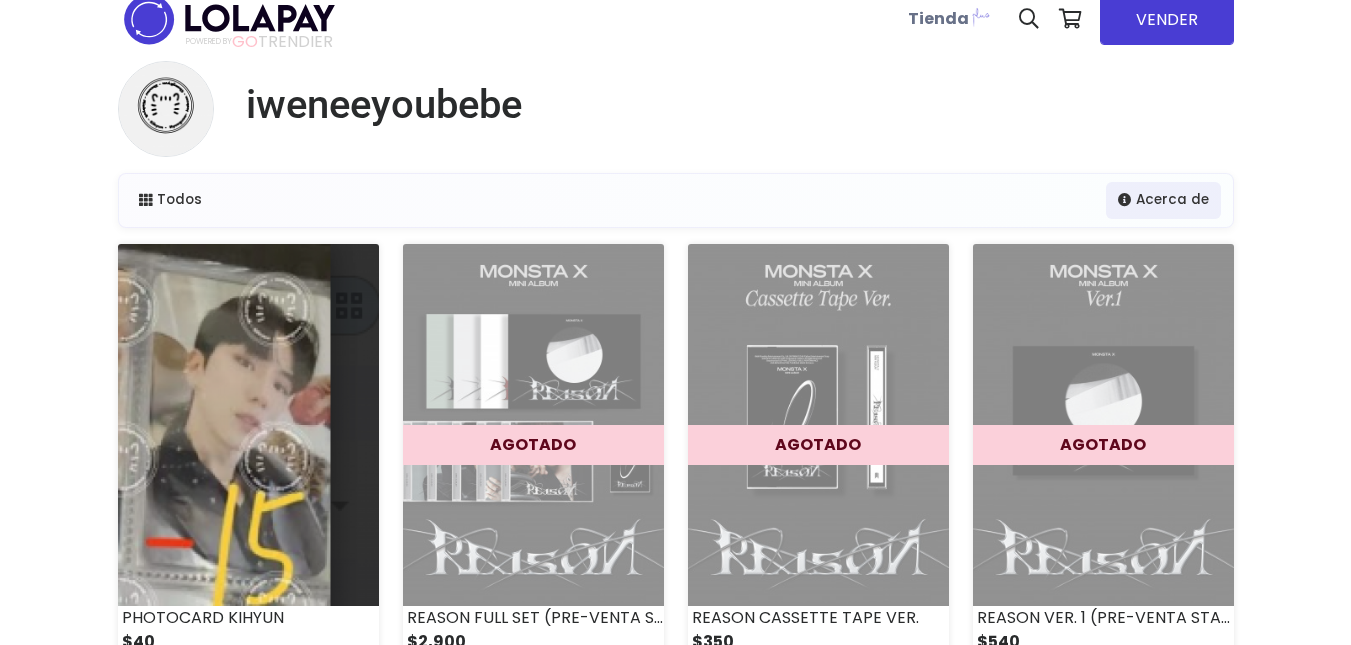scroll, scrollTop: 18, scrollLeft: 0, axis: vertical 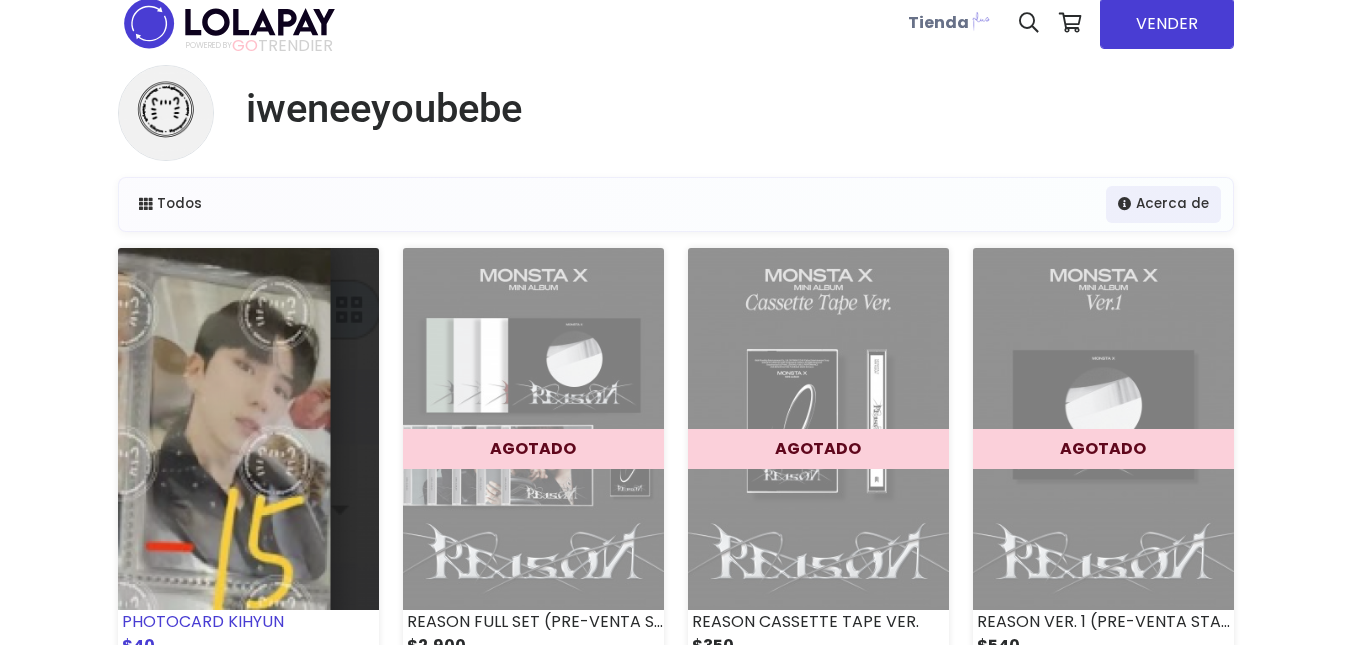 click at bounding box center [248, 429] 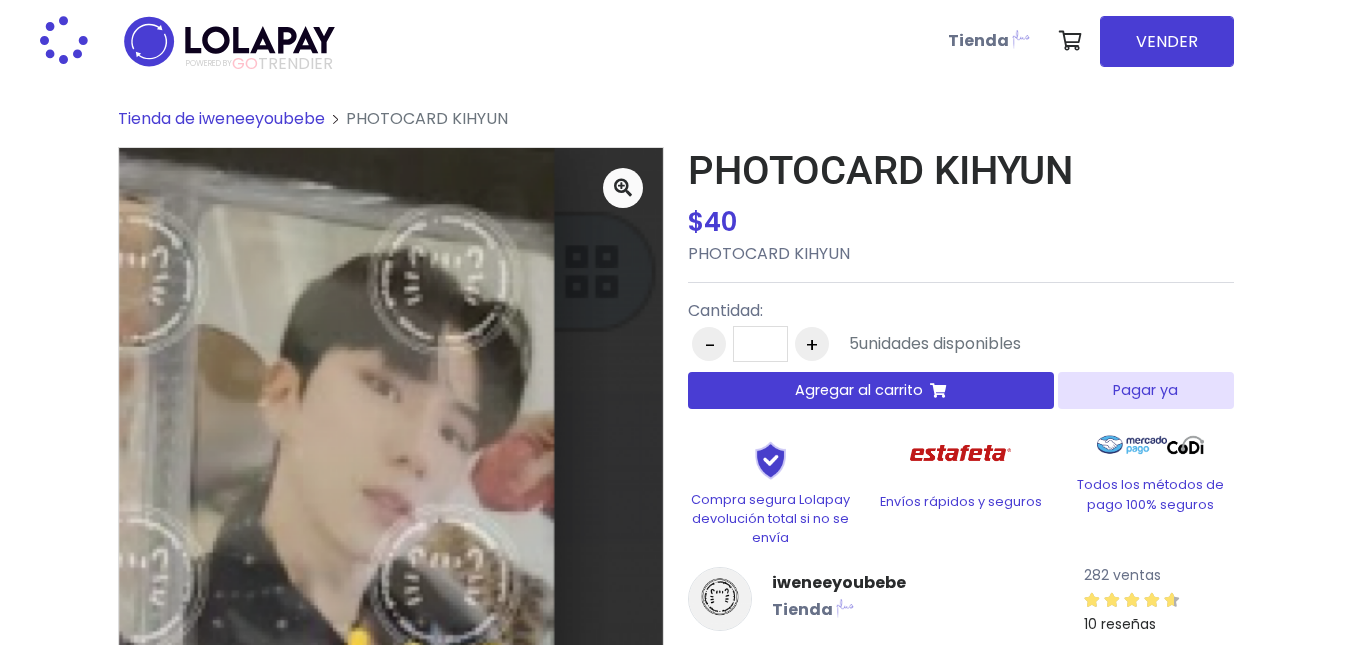 scroll, scrollTop: 0, scrollLeft: 0, axis: both 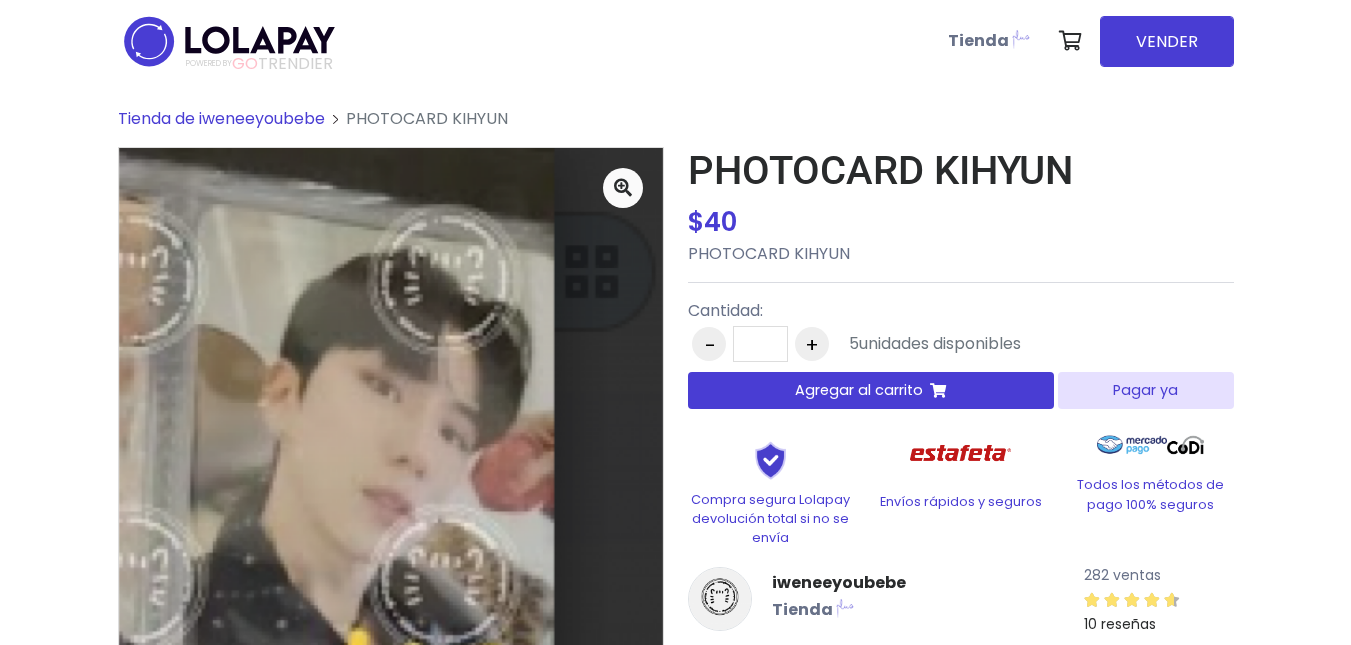 click on "Pagar ya" at bounding box center [1145, 390] 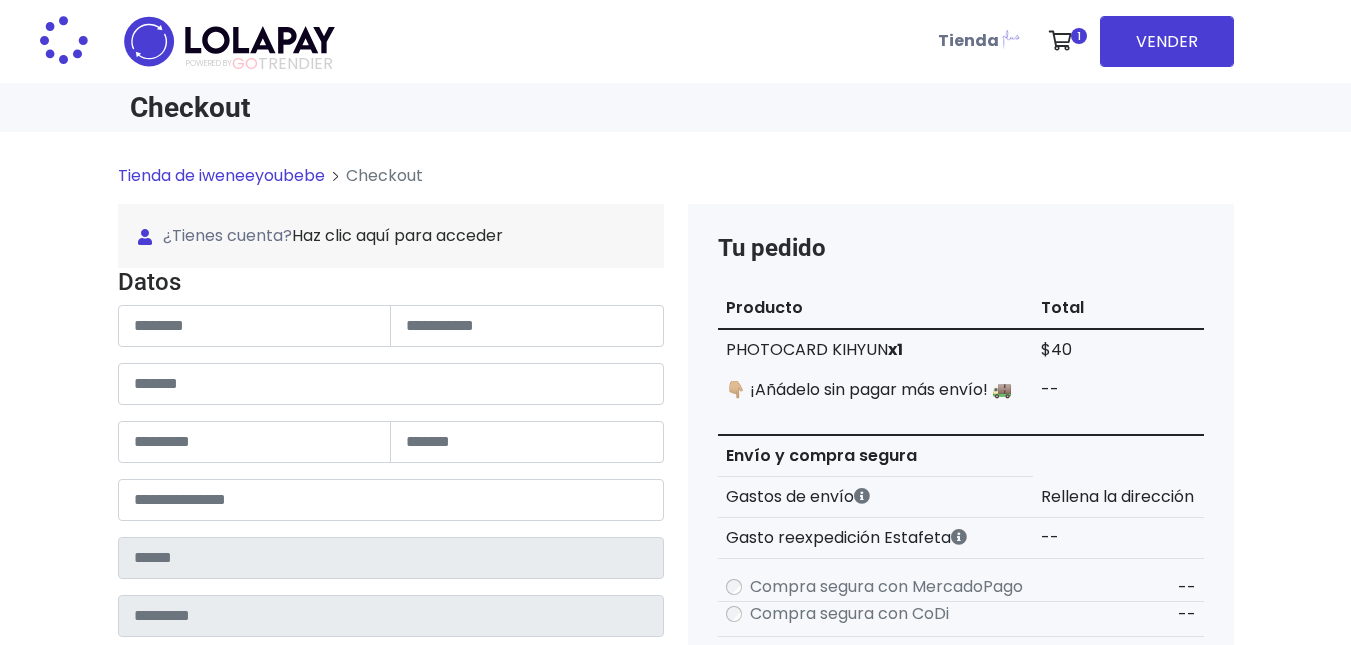 scroll, scrollTop: 0, scrollLeft: 0, axis: both 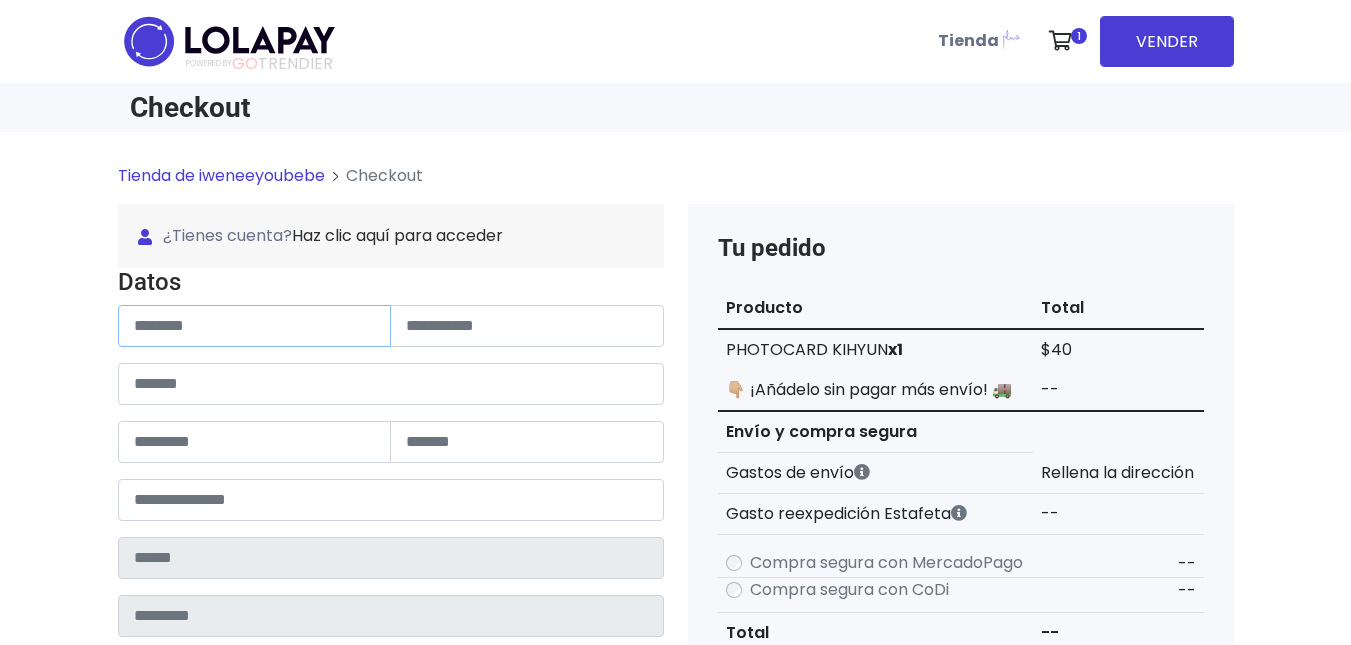 click at bounding box center [255, 326] 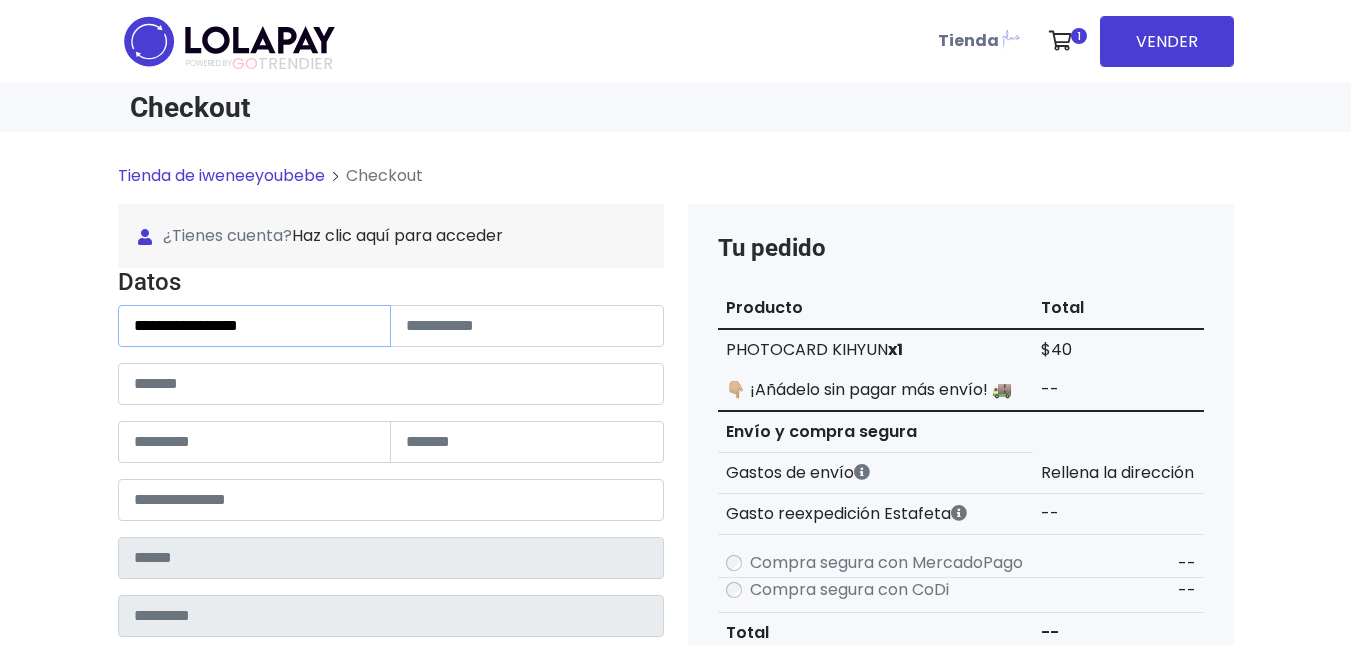 type on "**********" 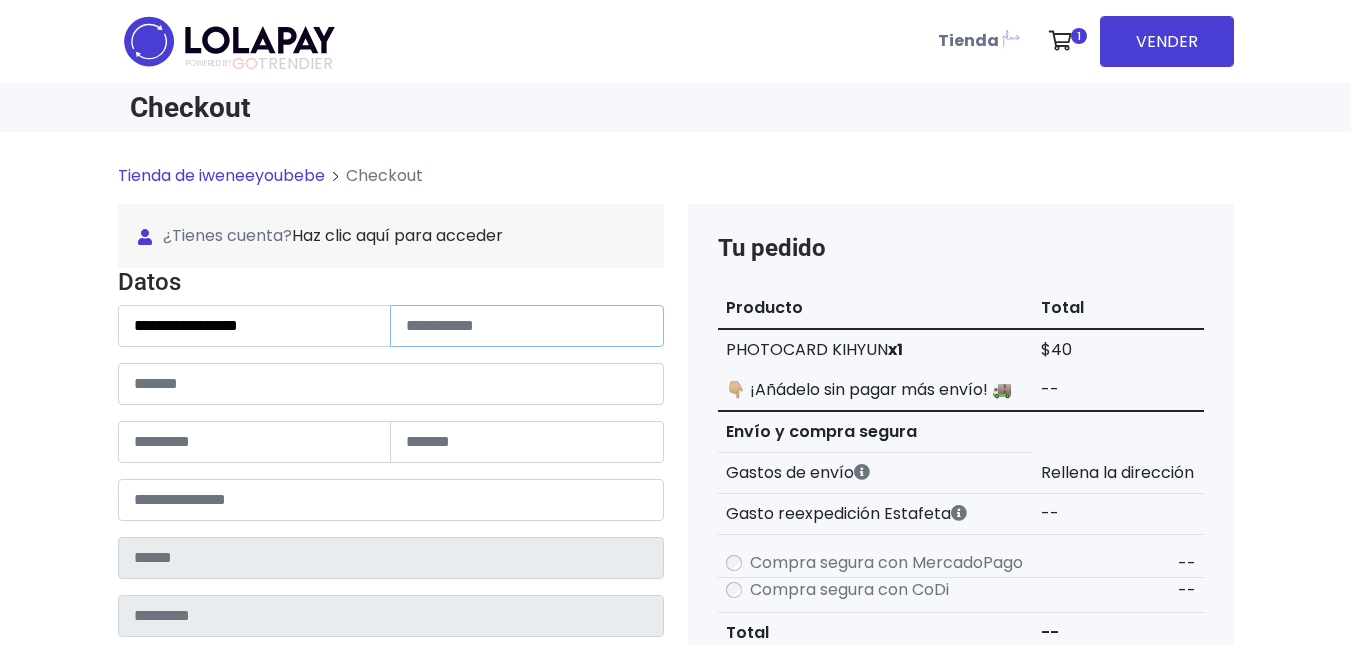 click at bounding box center (527, 326) 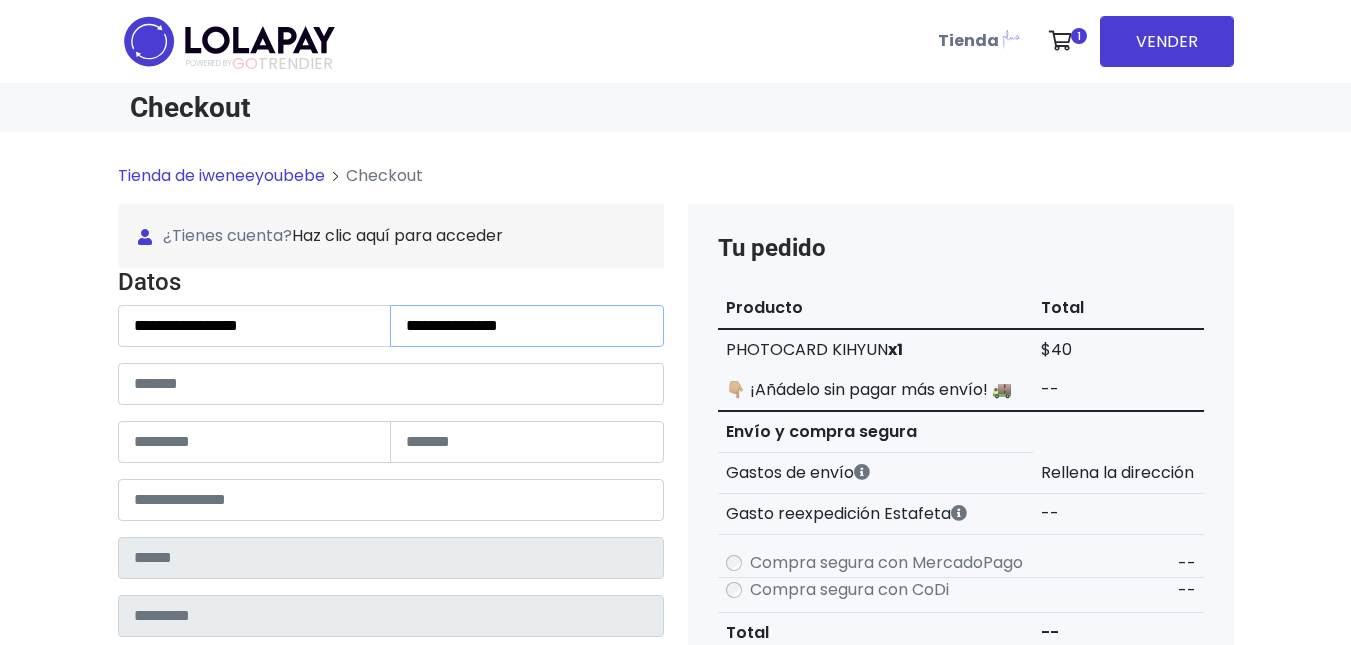 type on "**********" 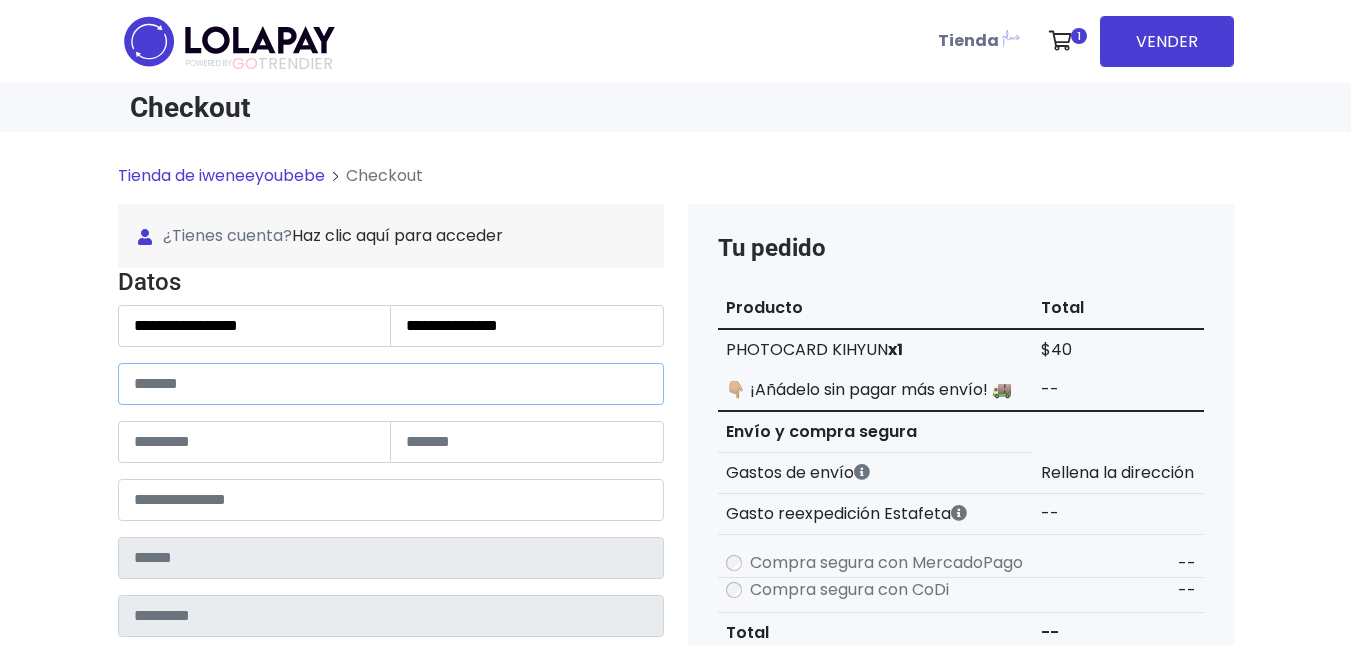 click at bounding box center [391, 384] 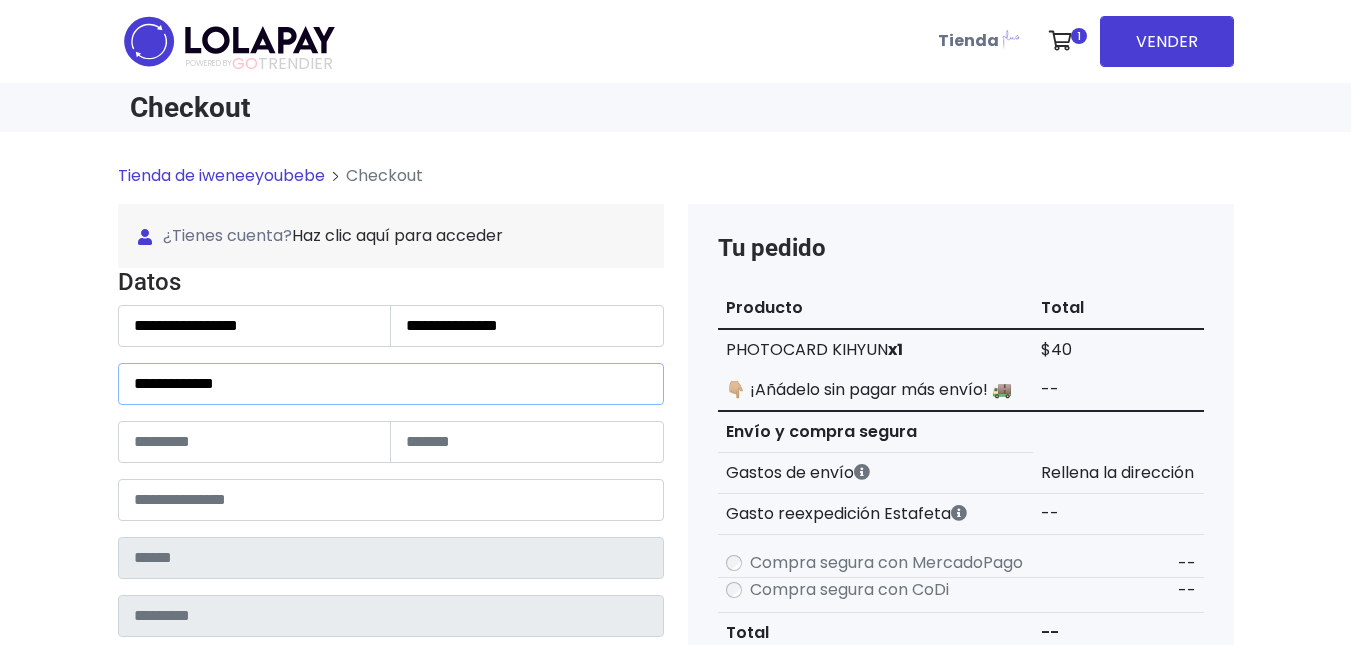 type on "**********" 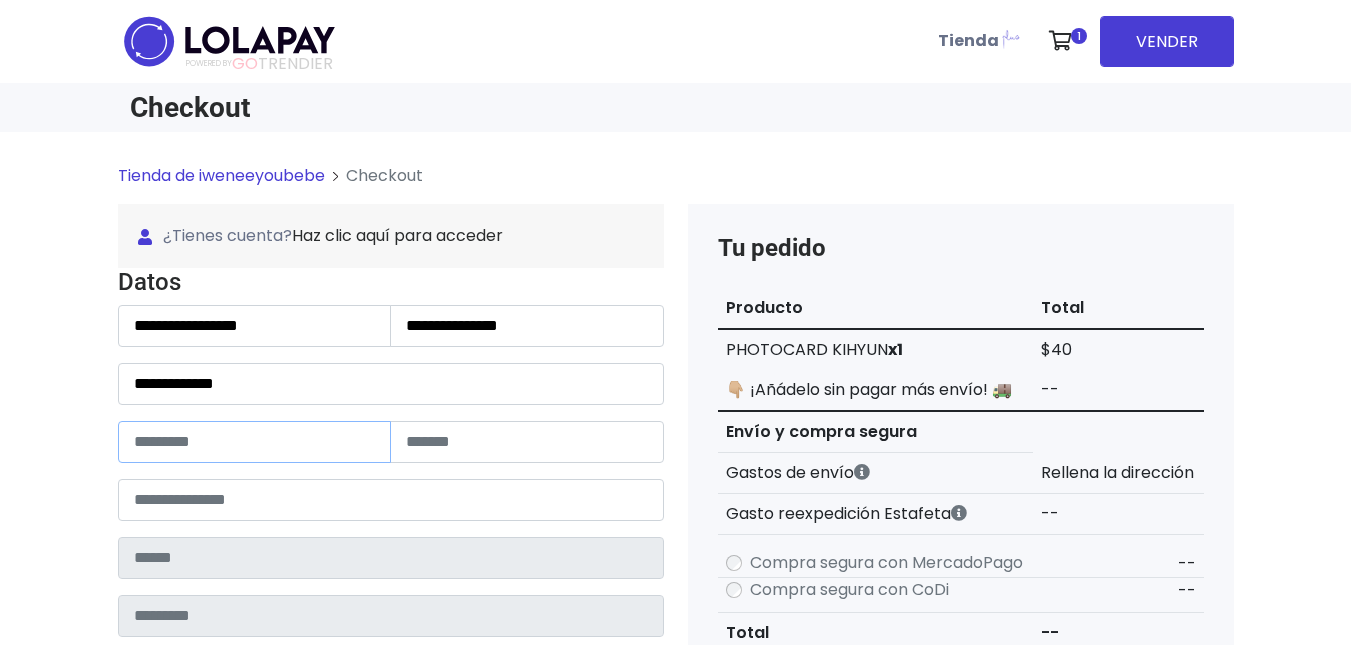 click at bounding box center (255, 442) 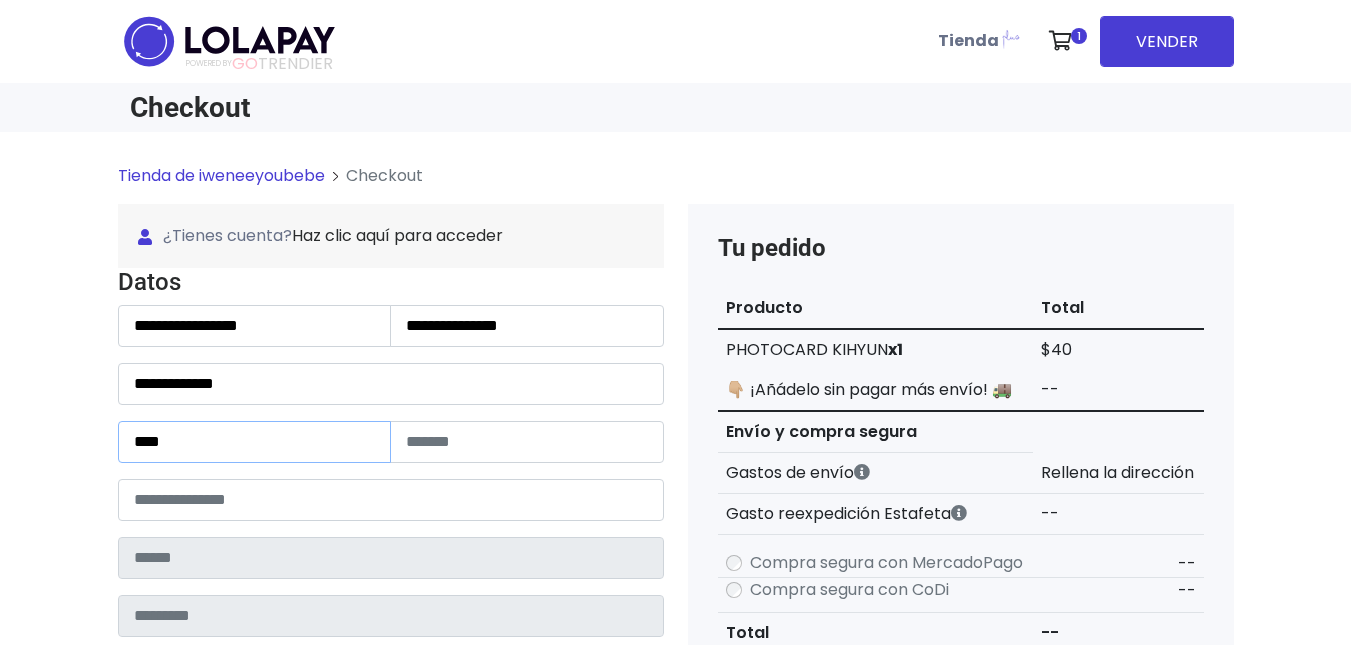 type on "****" 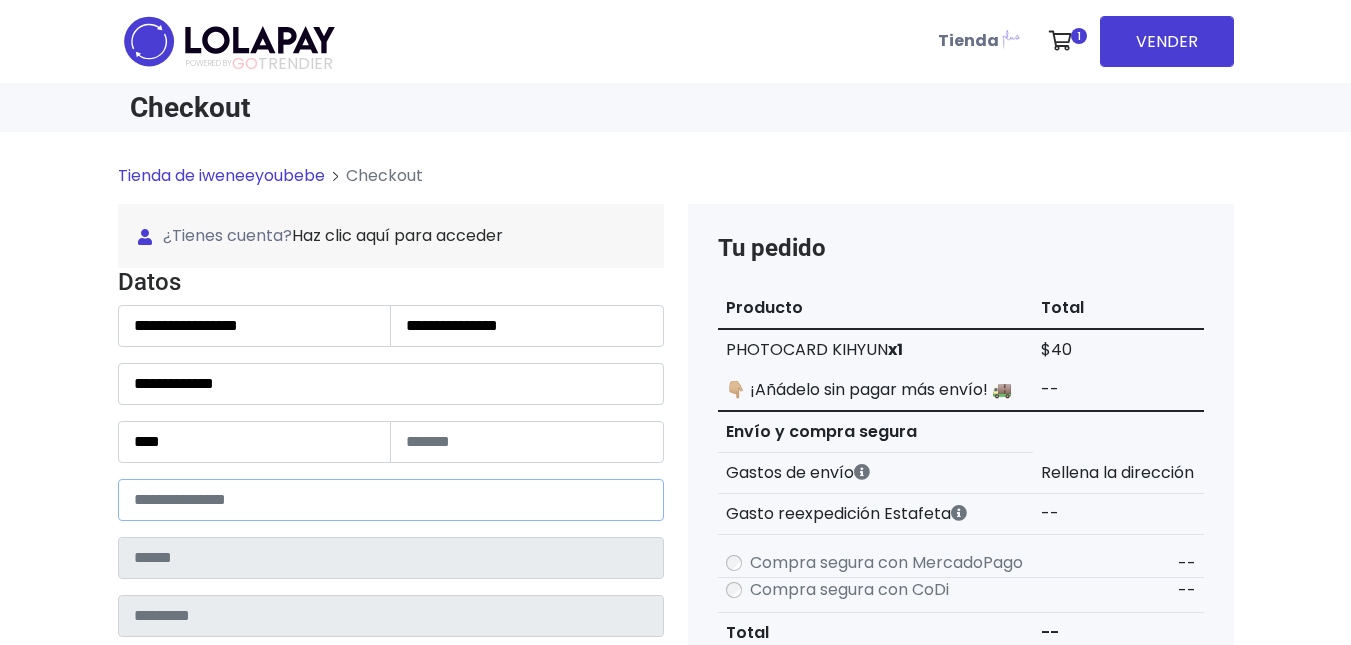 click at bounding box center (391, 500) 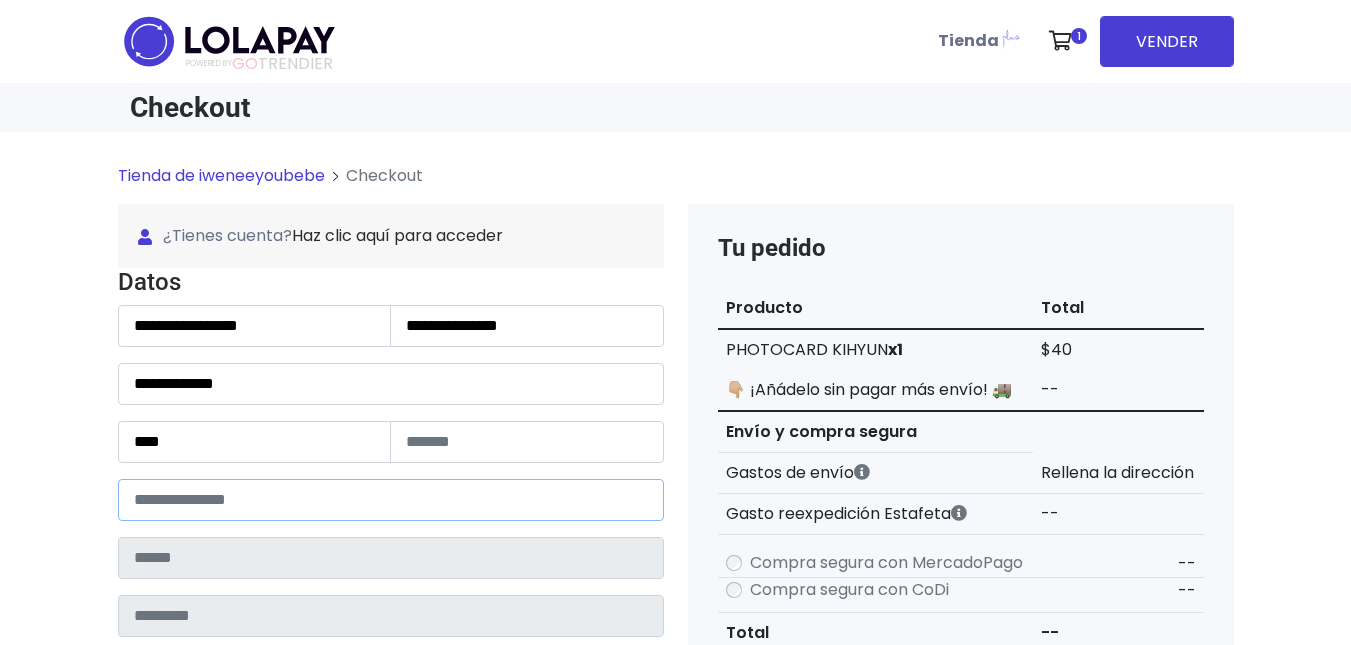 type on "*****" 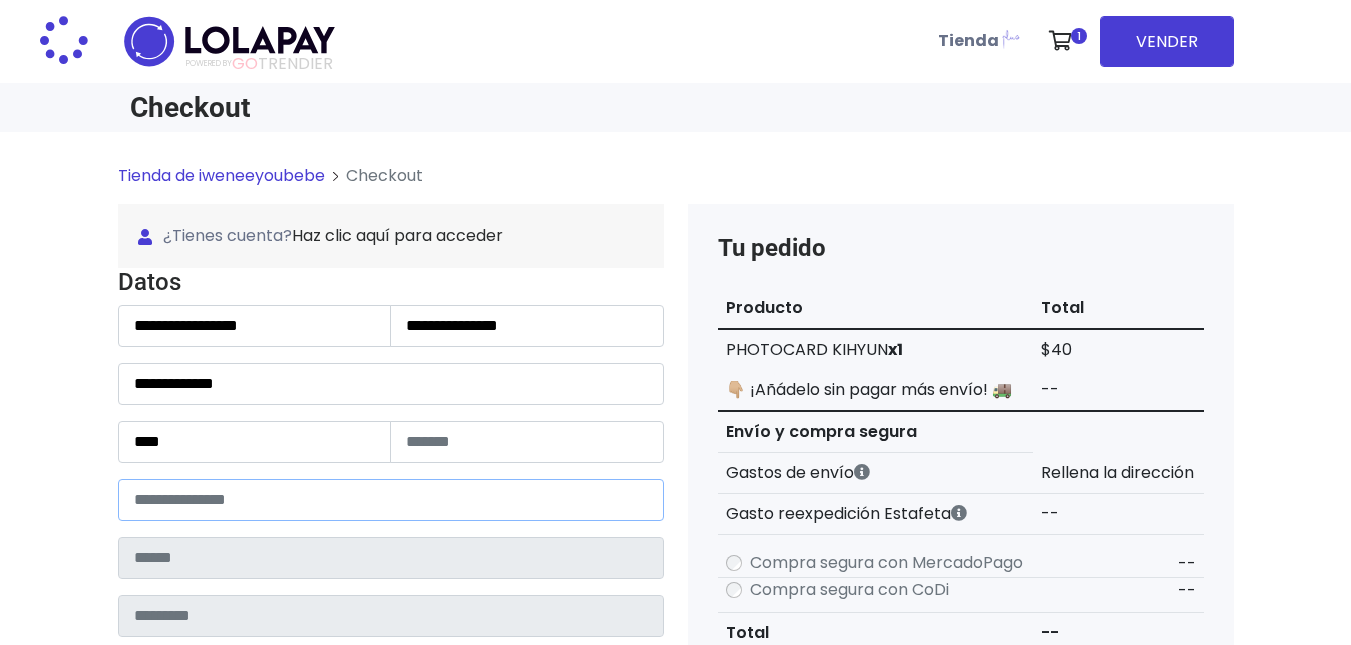type on "*******" 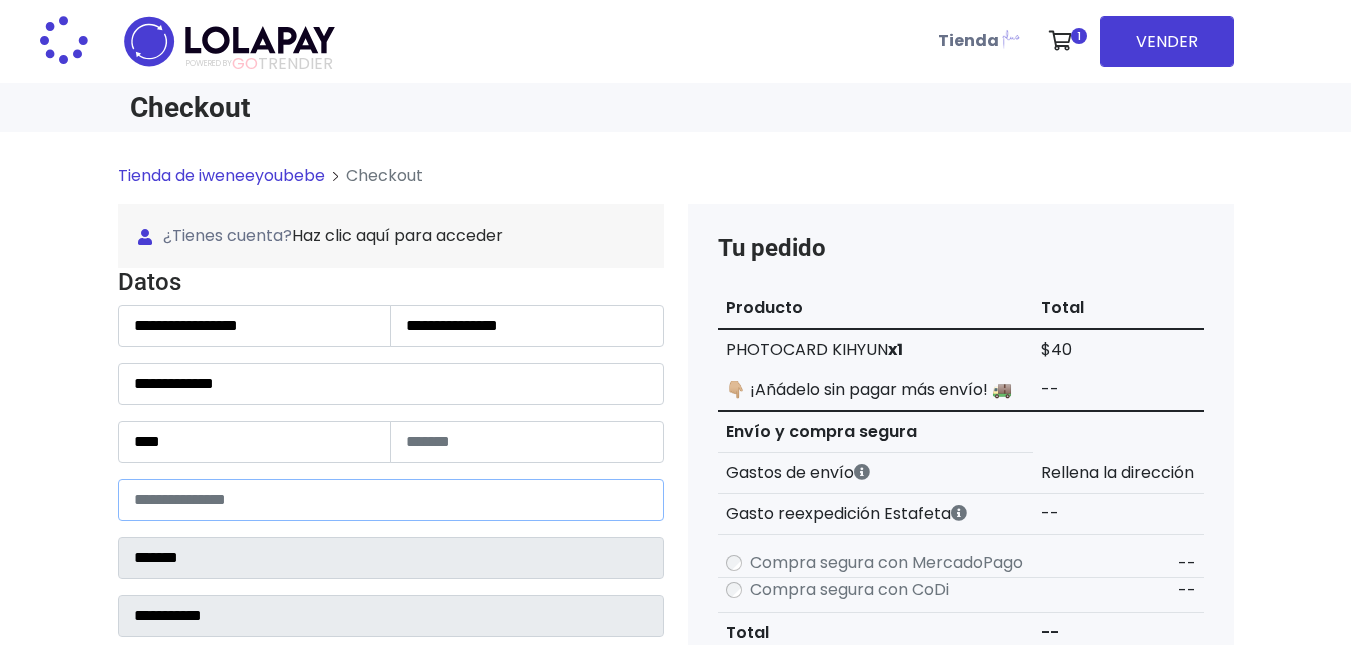 select 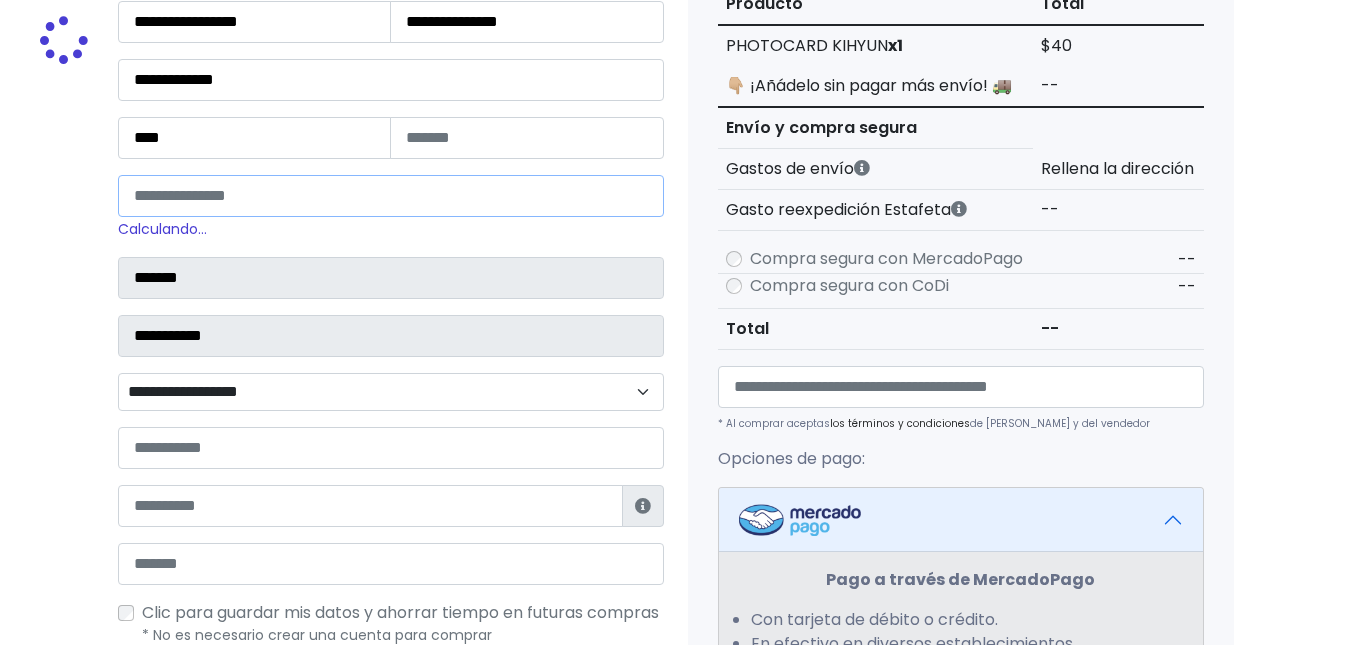 scroll, scrollTop: 309, scrollLeft: 0, axis: vertical 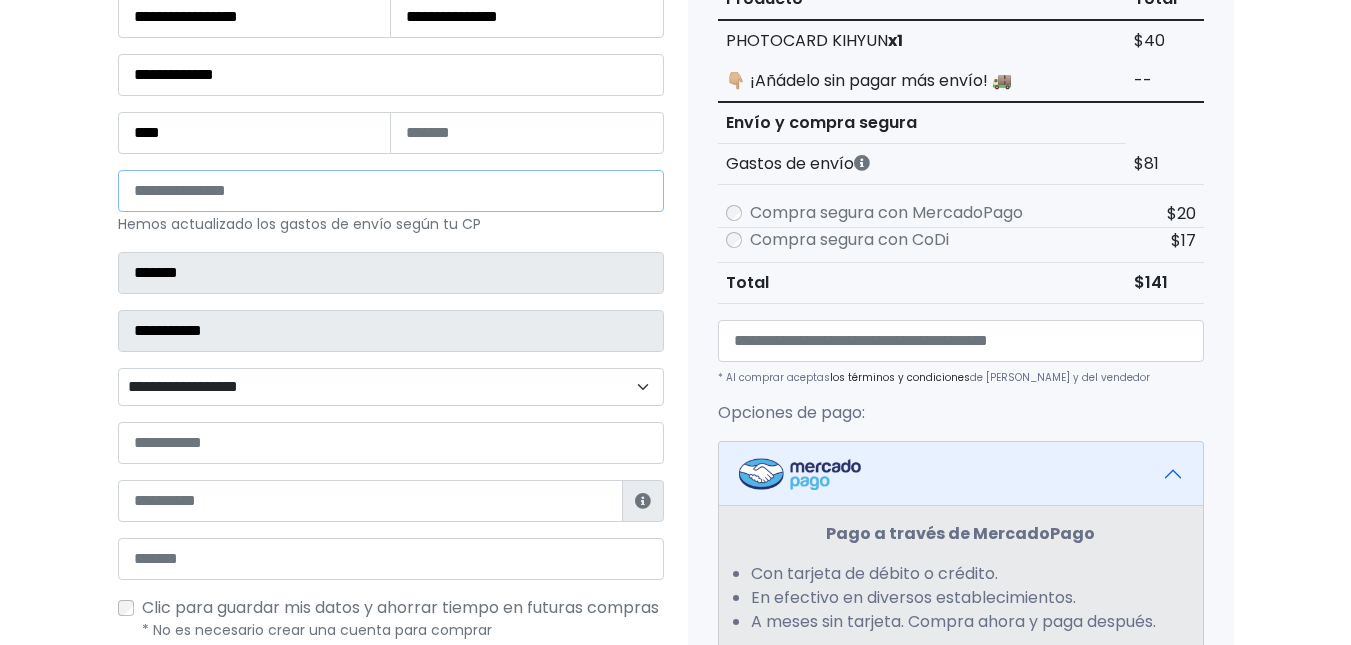 type on "*****" 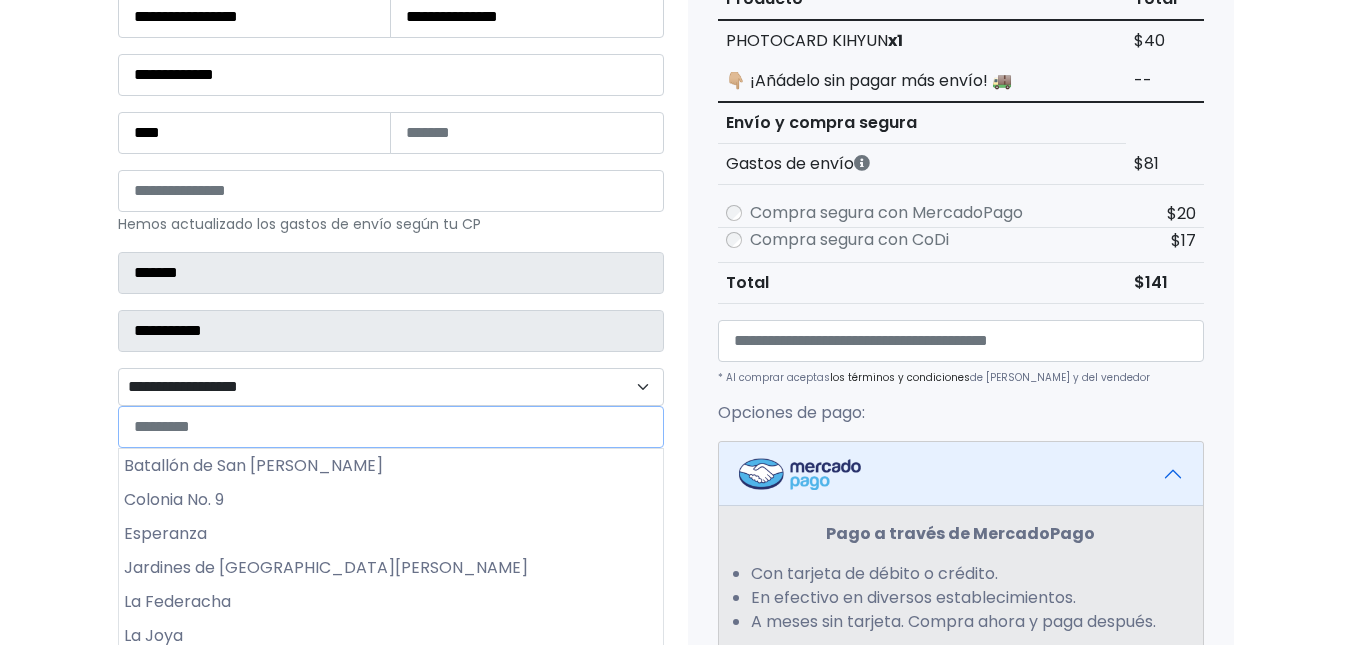 click on "**********" at bounding box center (391, 387) 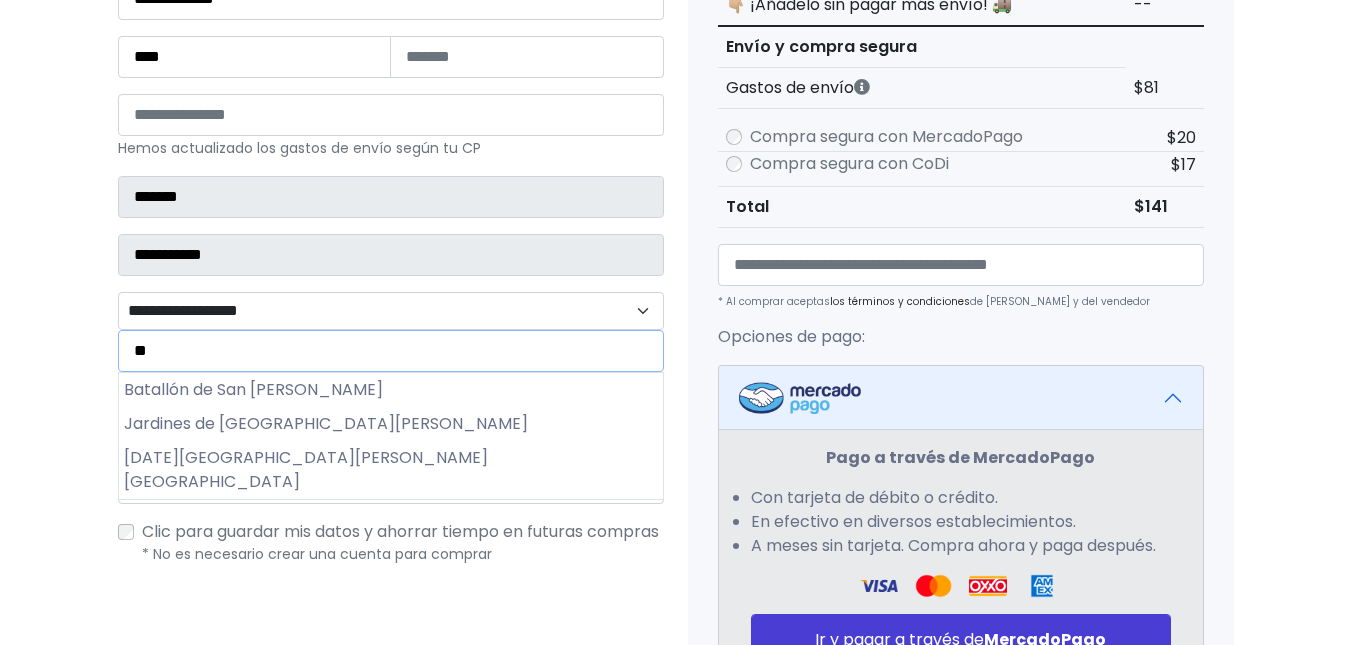 scroll, scrollTop: 387, scrollLeft: 0, axis: vertical 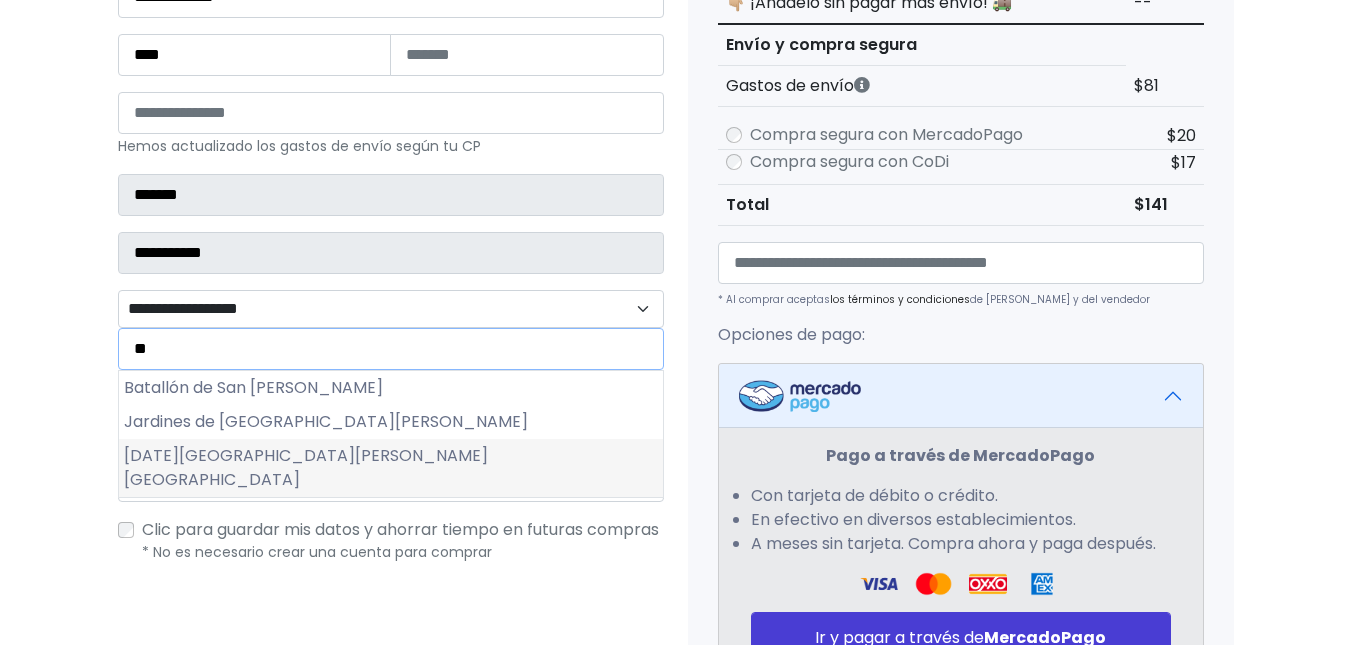 type on "**" 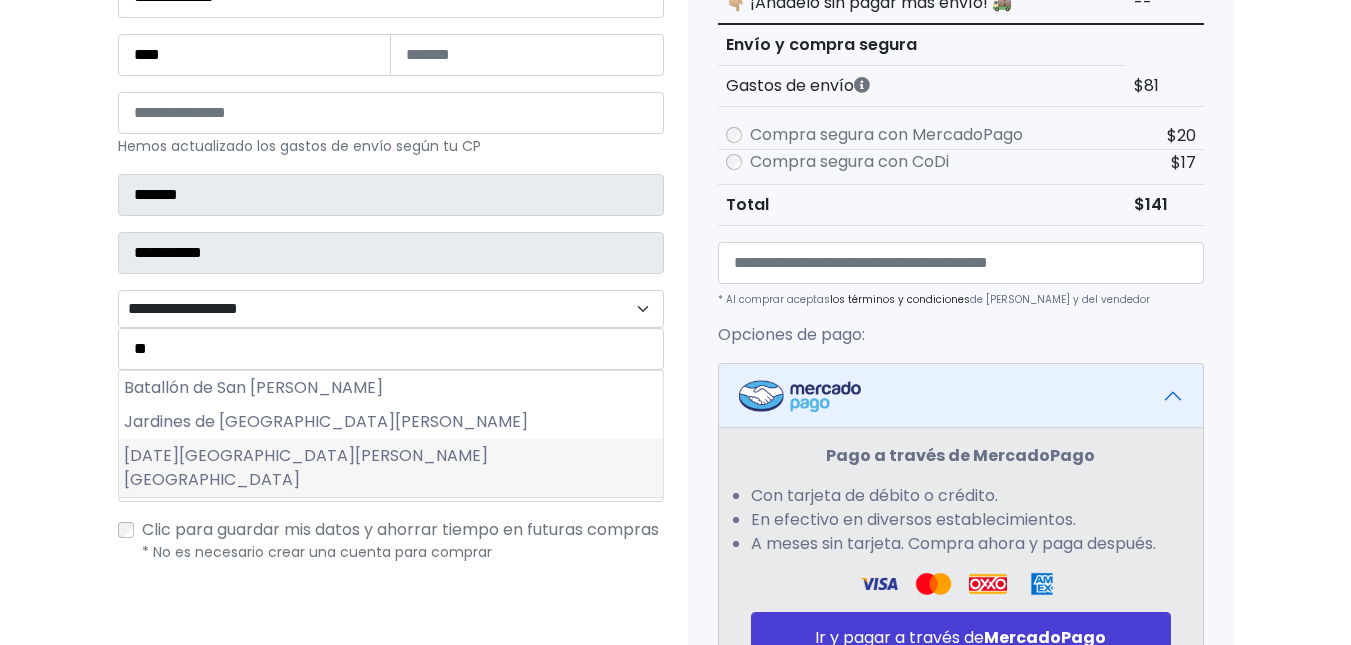 click on "San Miguel de Huentitán El Alto 1a Secc" at bounding box center (391, 468) 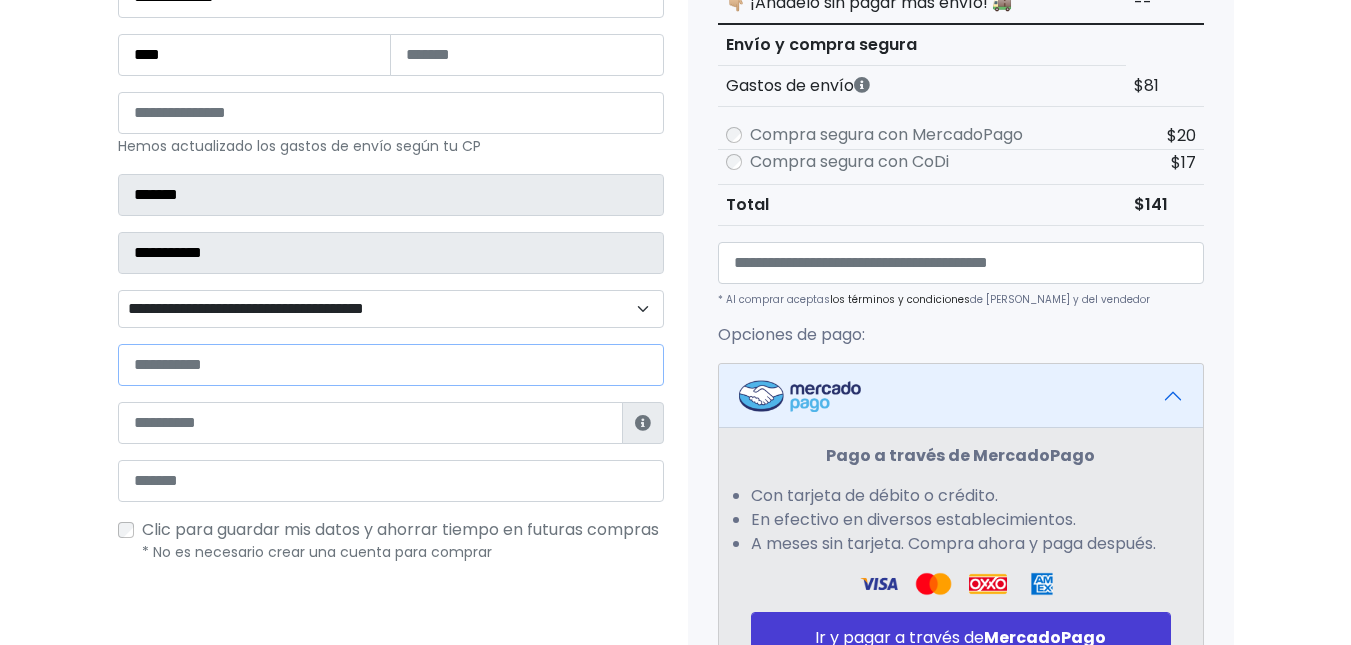 click at bounding box center (391, 365) 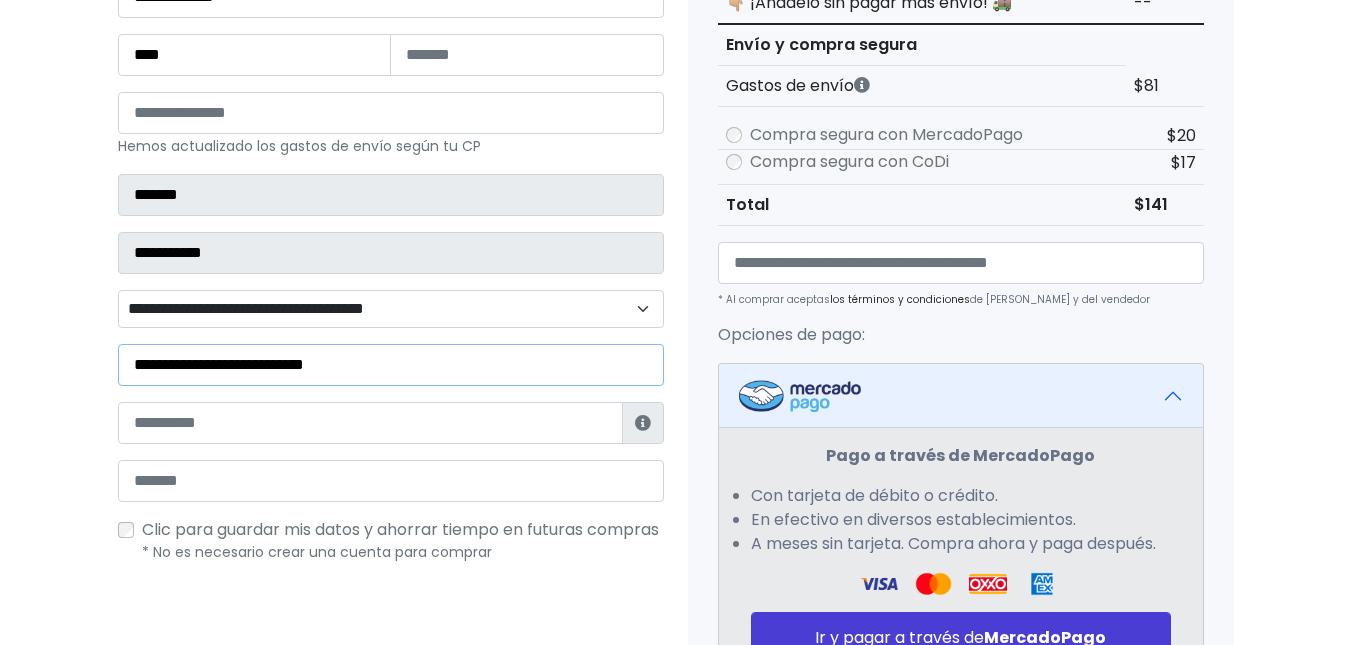 type on "**********" 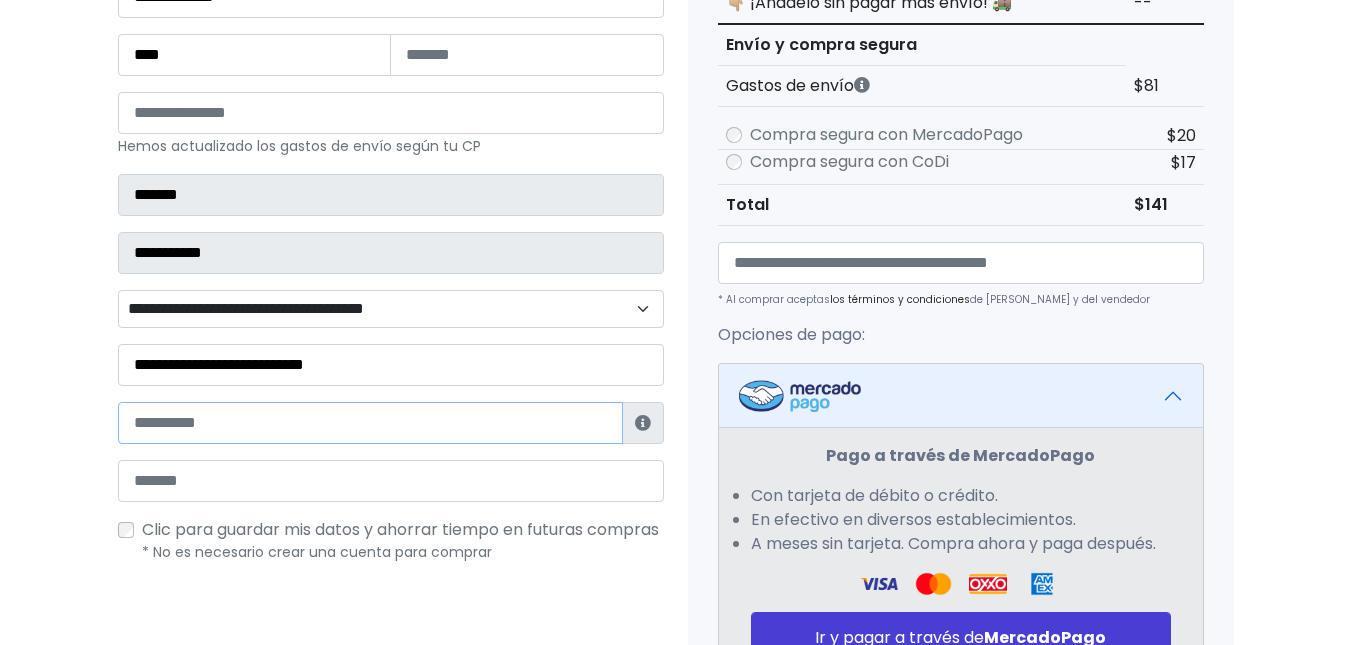 click at bounding box center (370, 423) 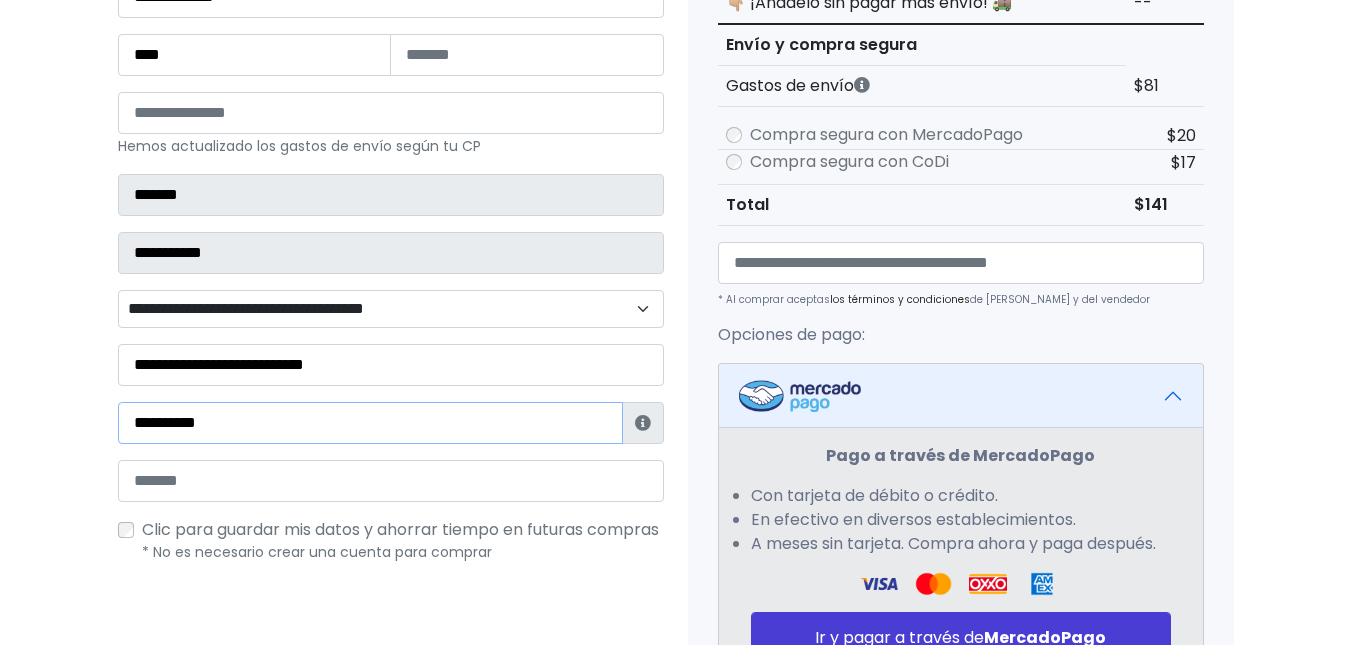 type on "**********" 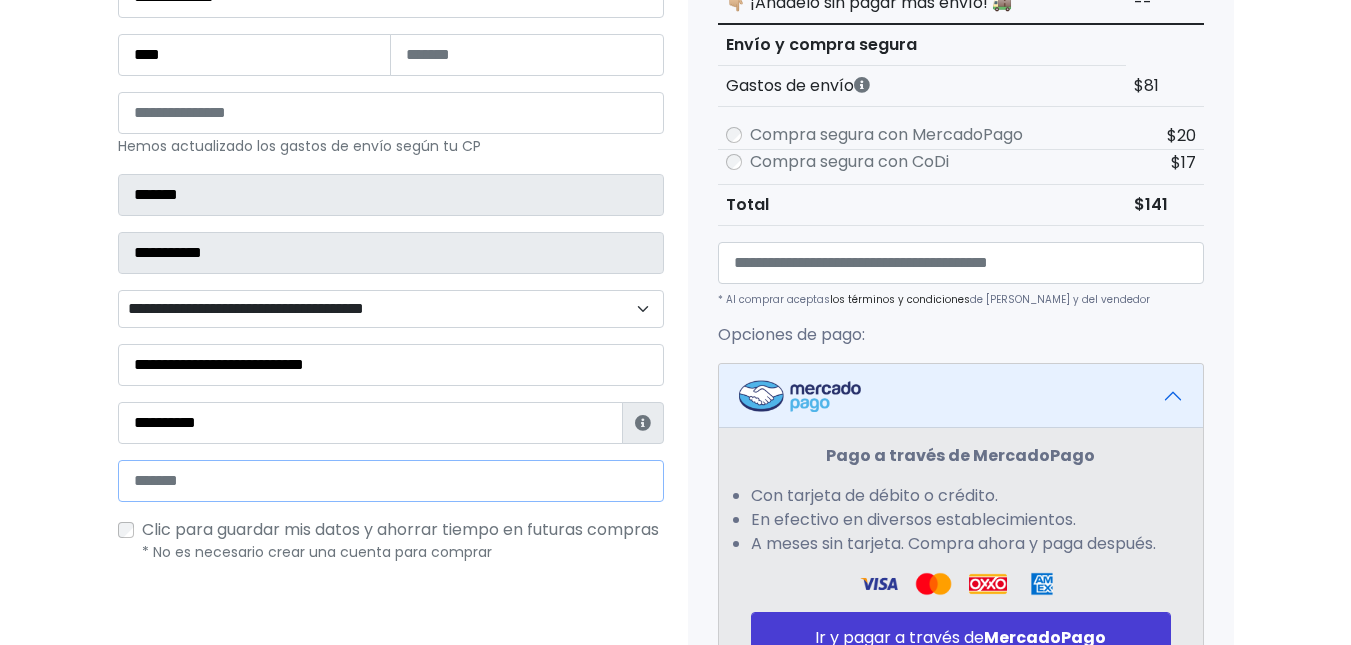click at bounding box center (391, 481) 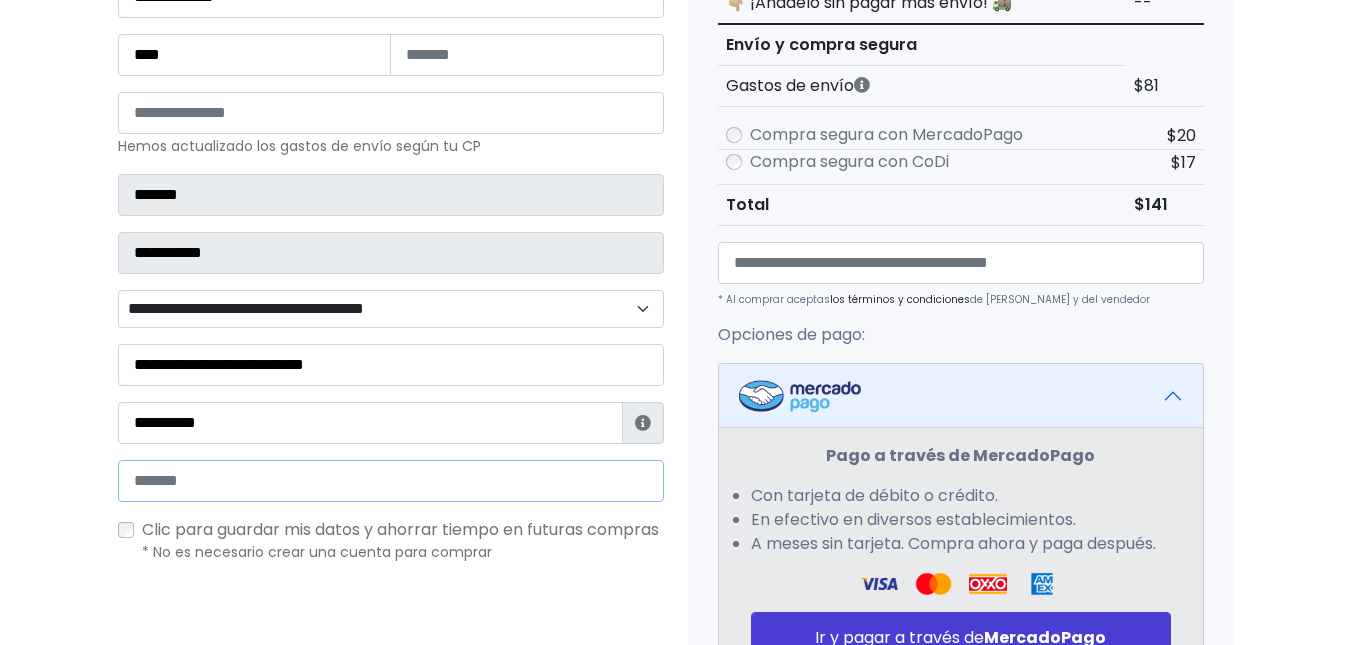 type on "**********" 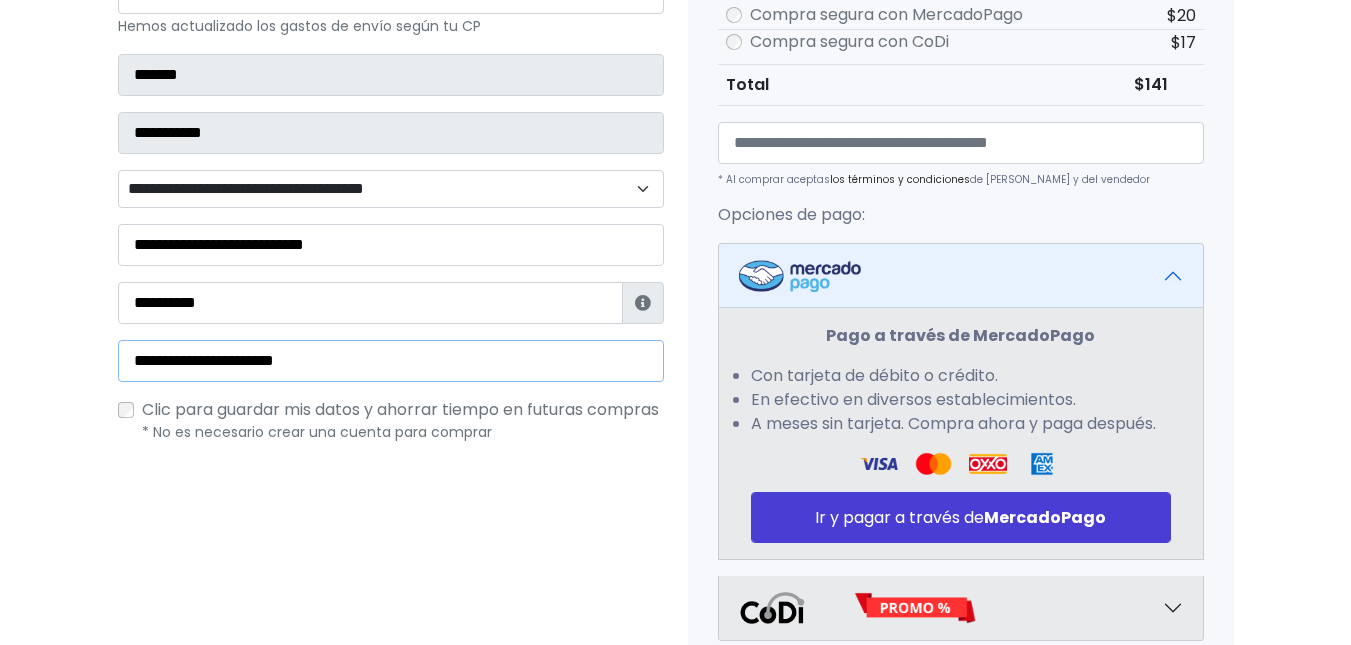 scroll, scrollTop: 608, scrollLeft: 0, axis: vertical 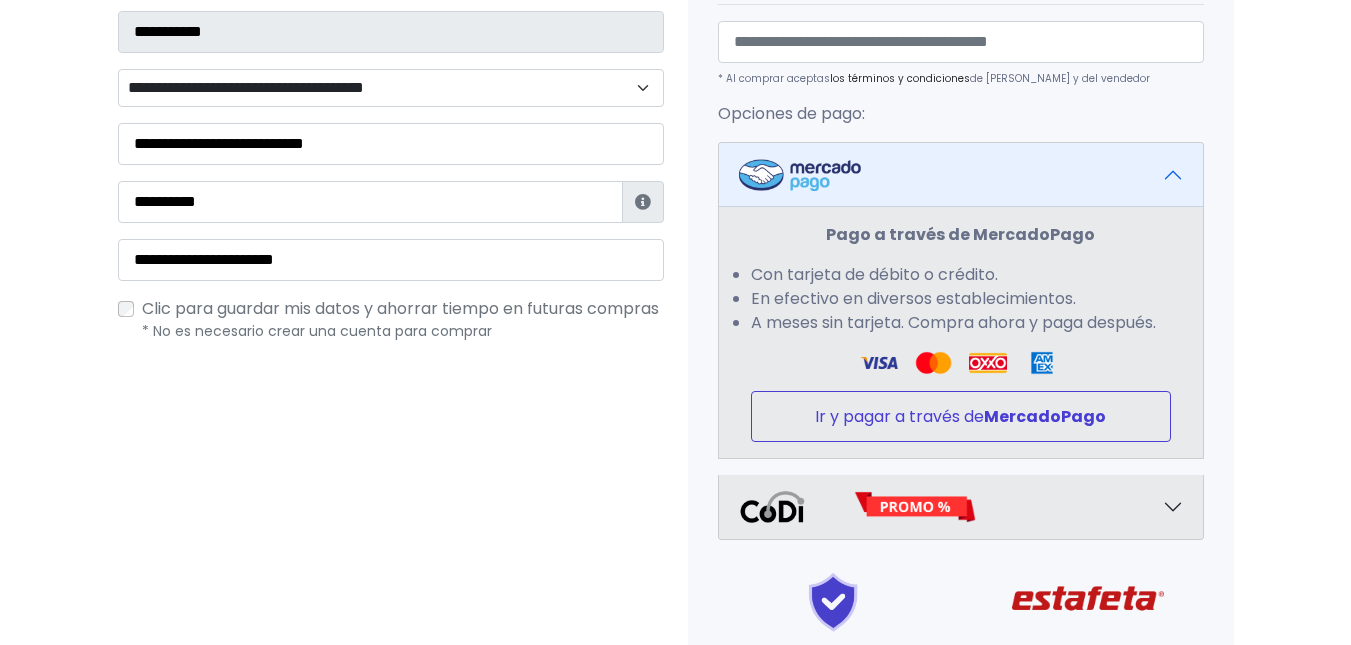 click on "MercadoPago" at bounding box center (1045, 416) 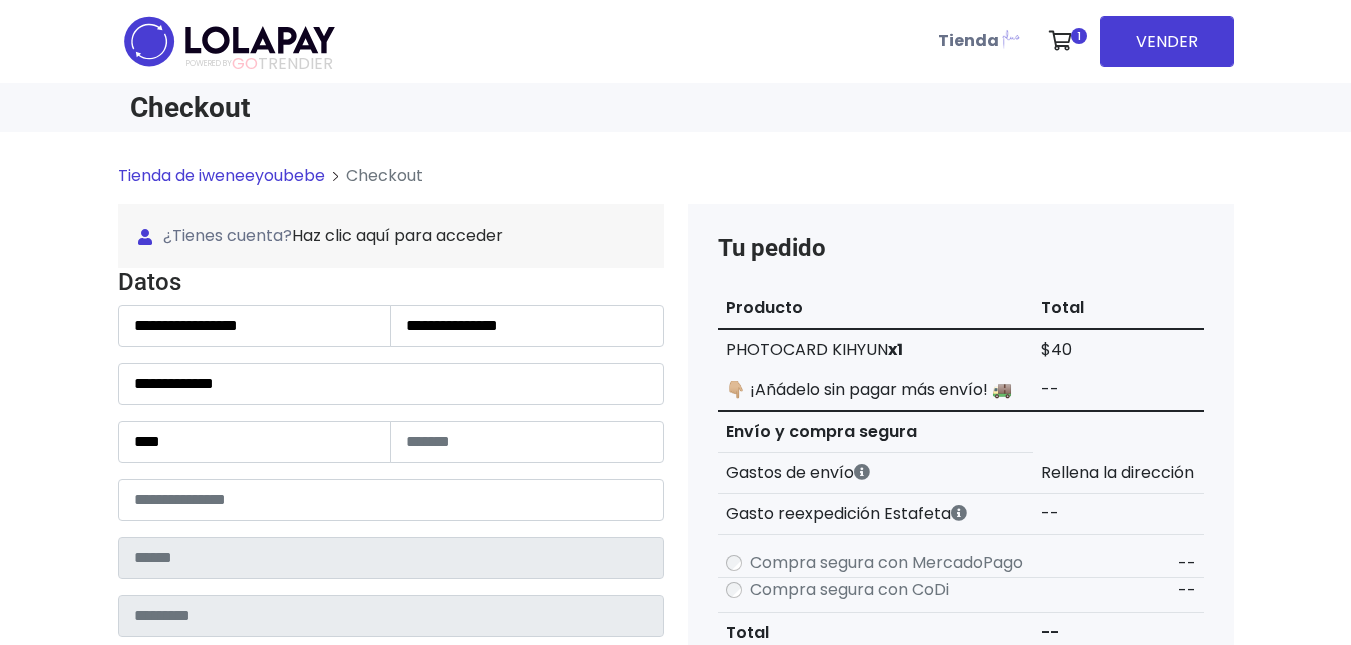 scroll, scrollTop: 608, scrollLeft: 0, axis: vertical 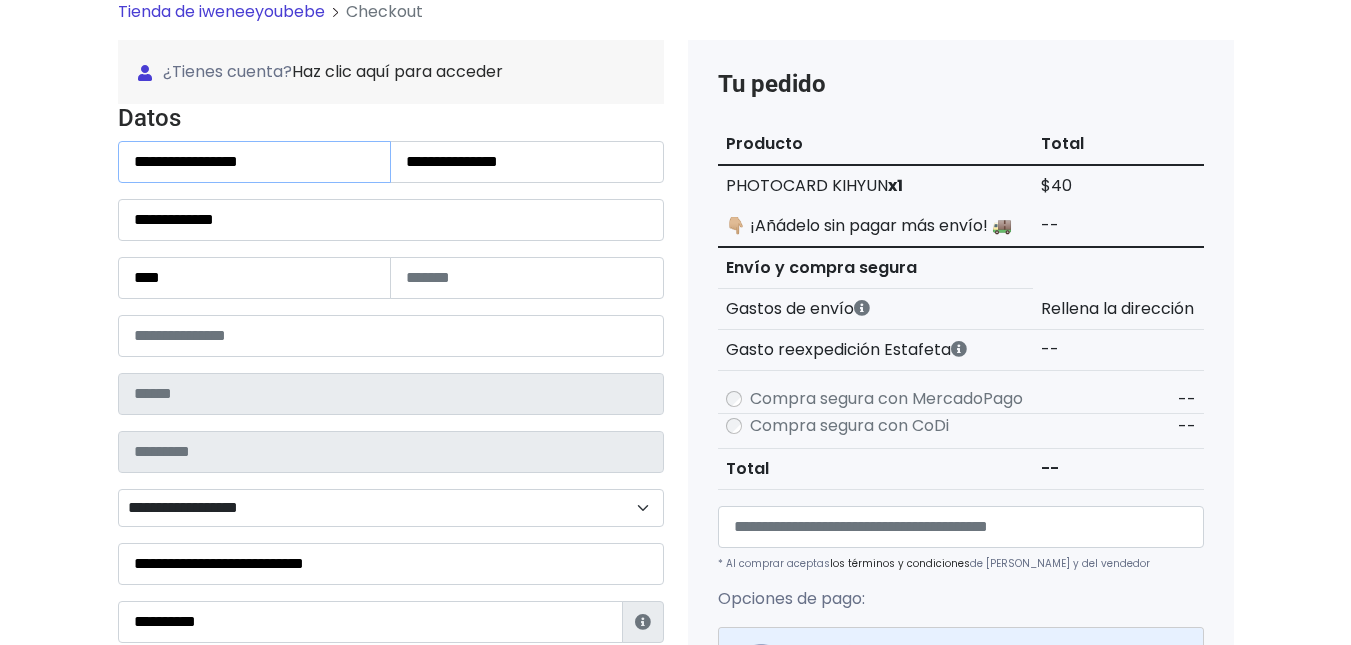 click on "**********" at bounding box center (255, 162) 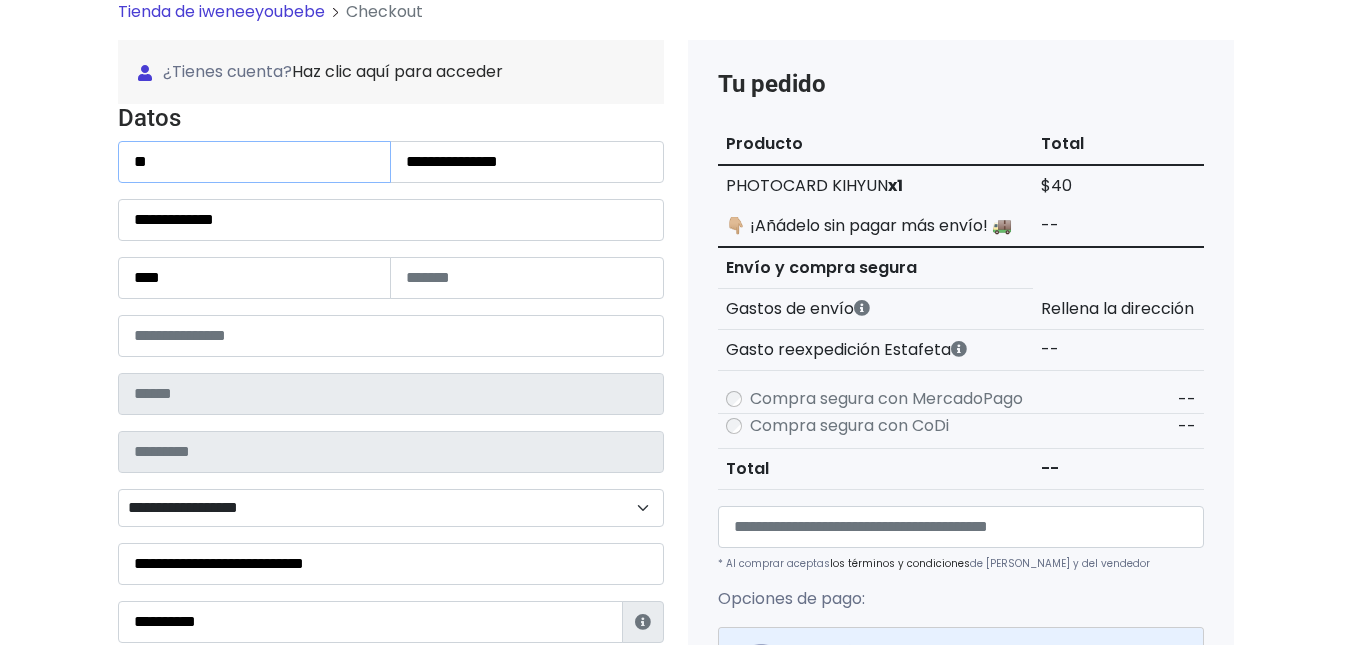type on "*" 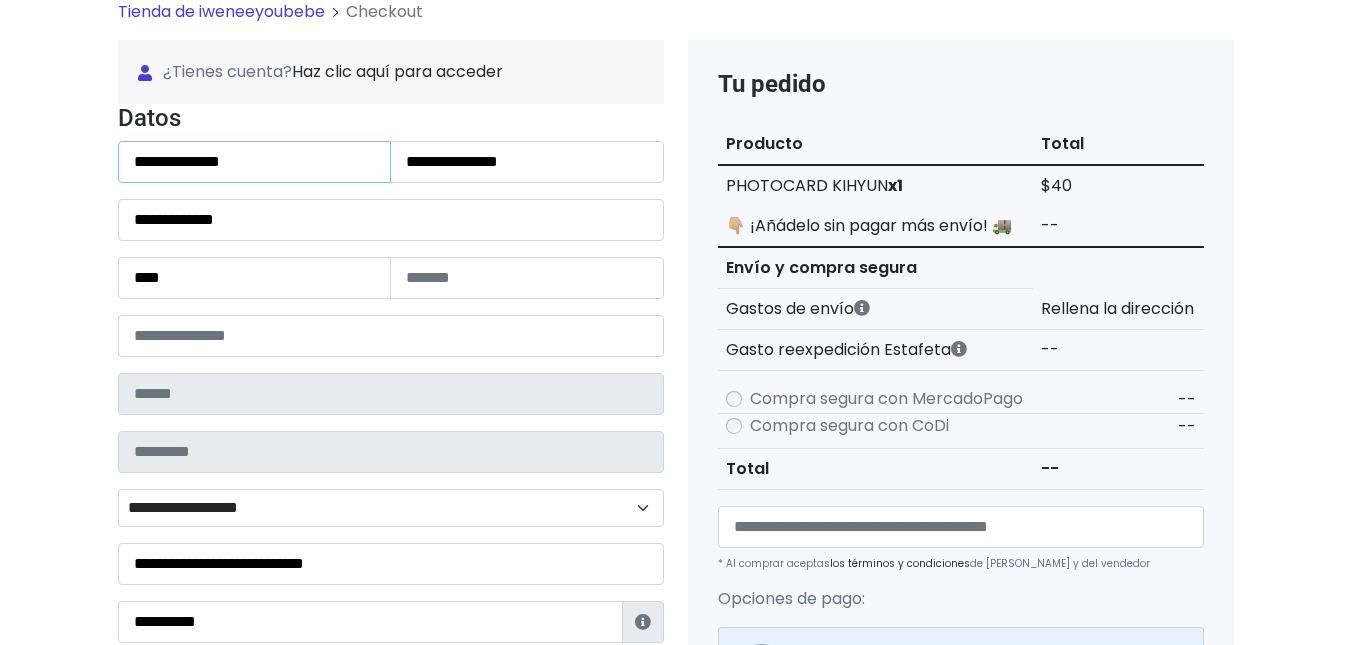 type on "**********" 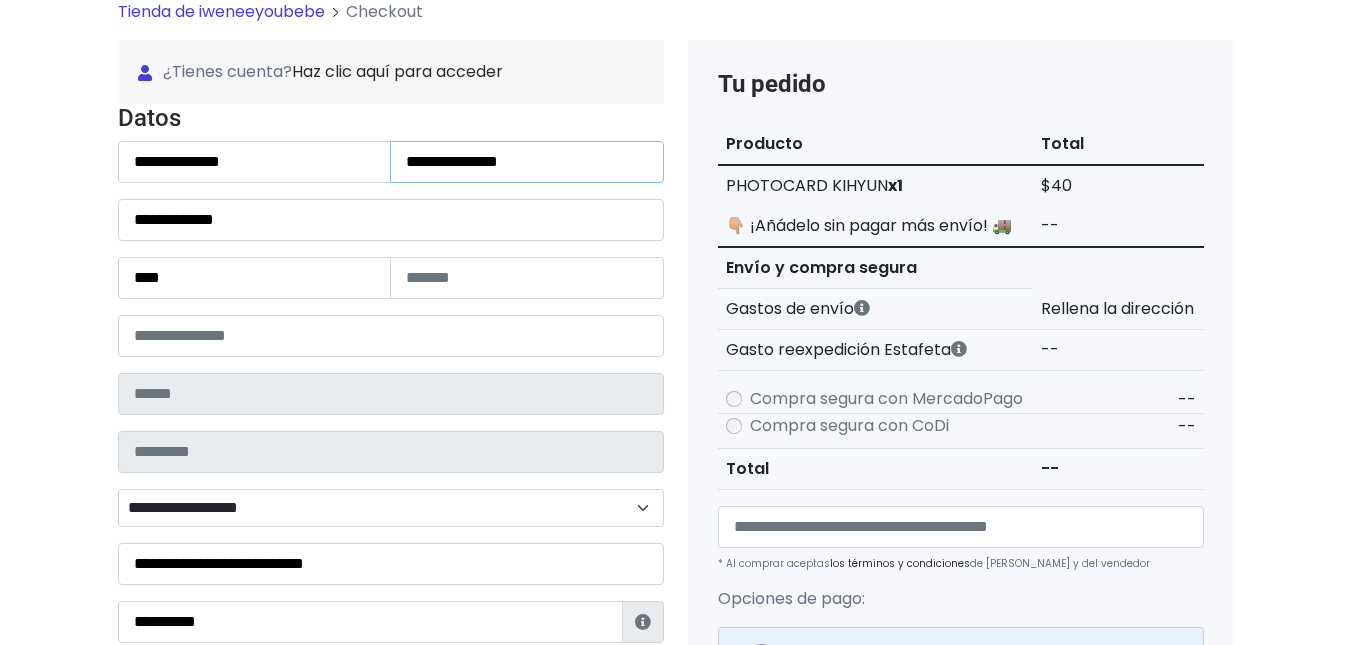 click on "**********" at bounding box center (527, 162) 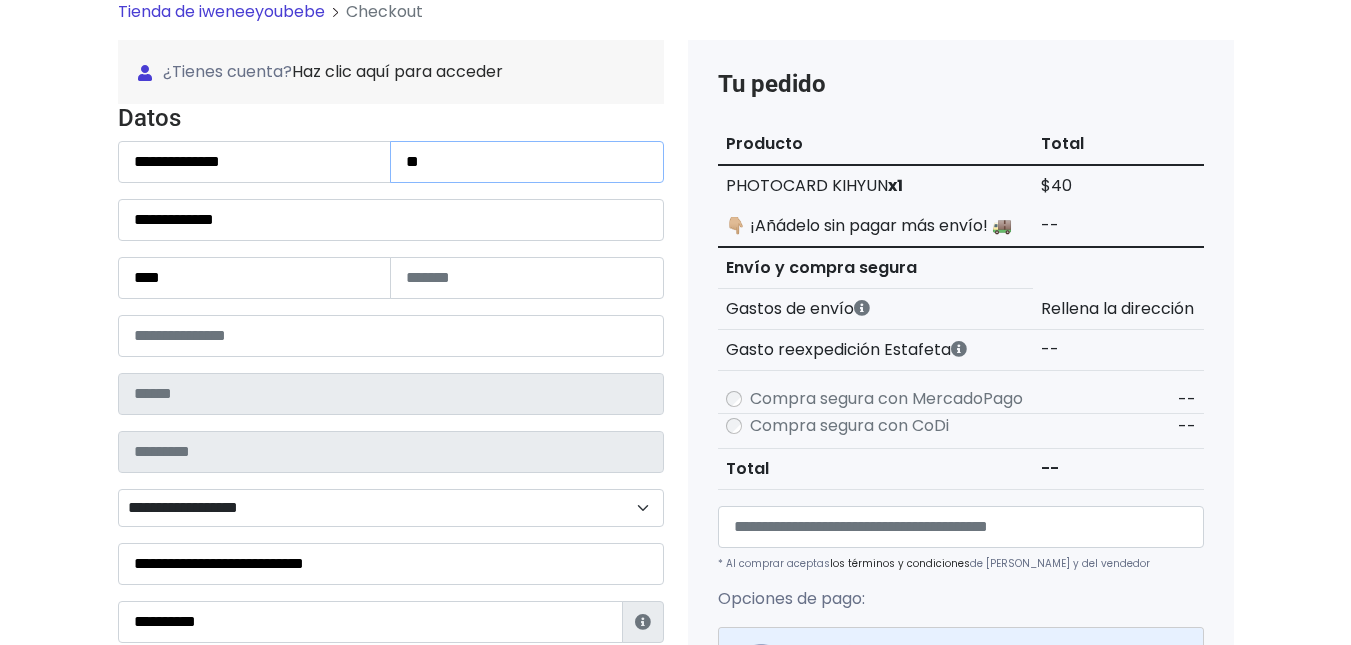 type on "*" 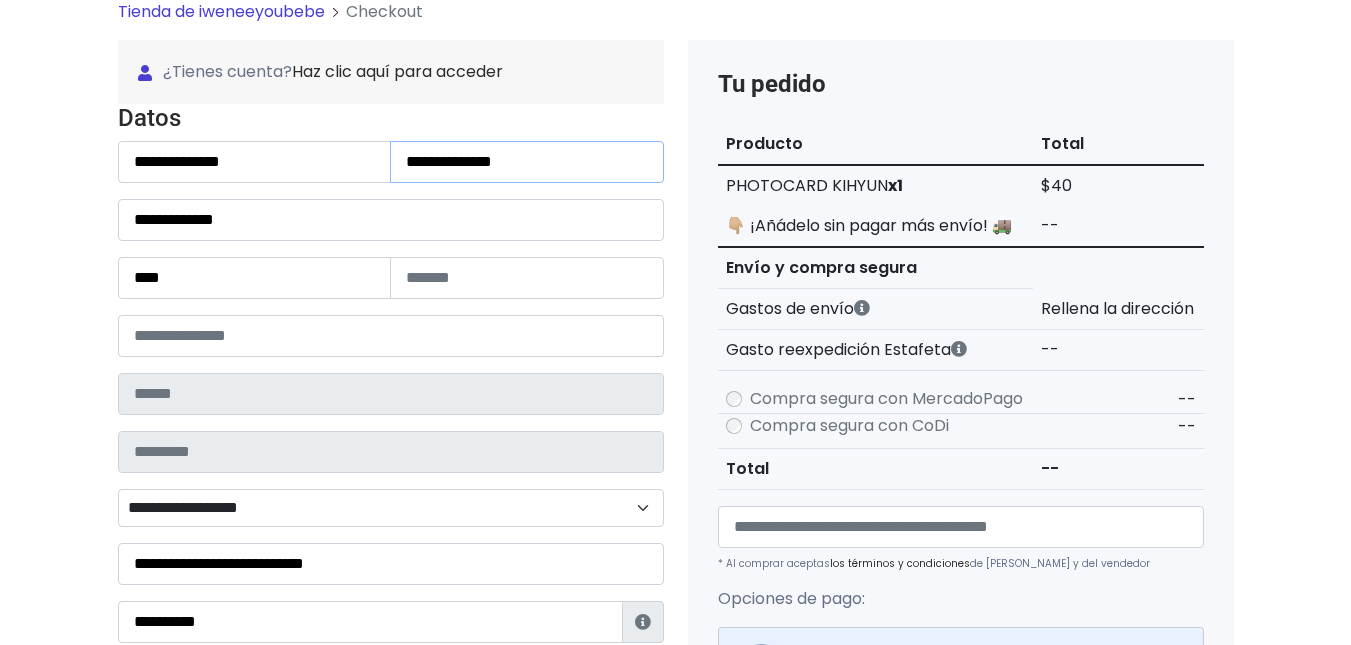 type on "**********" 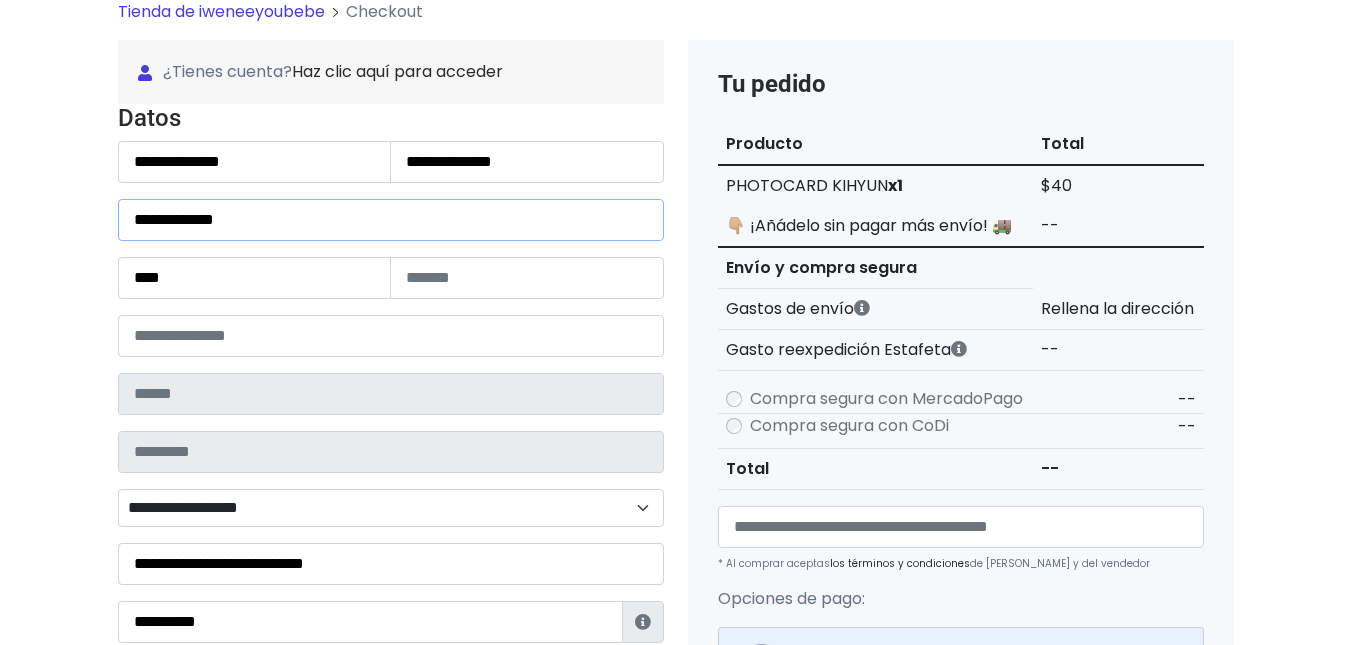 click on "**********" at bounding box center (391, 220) 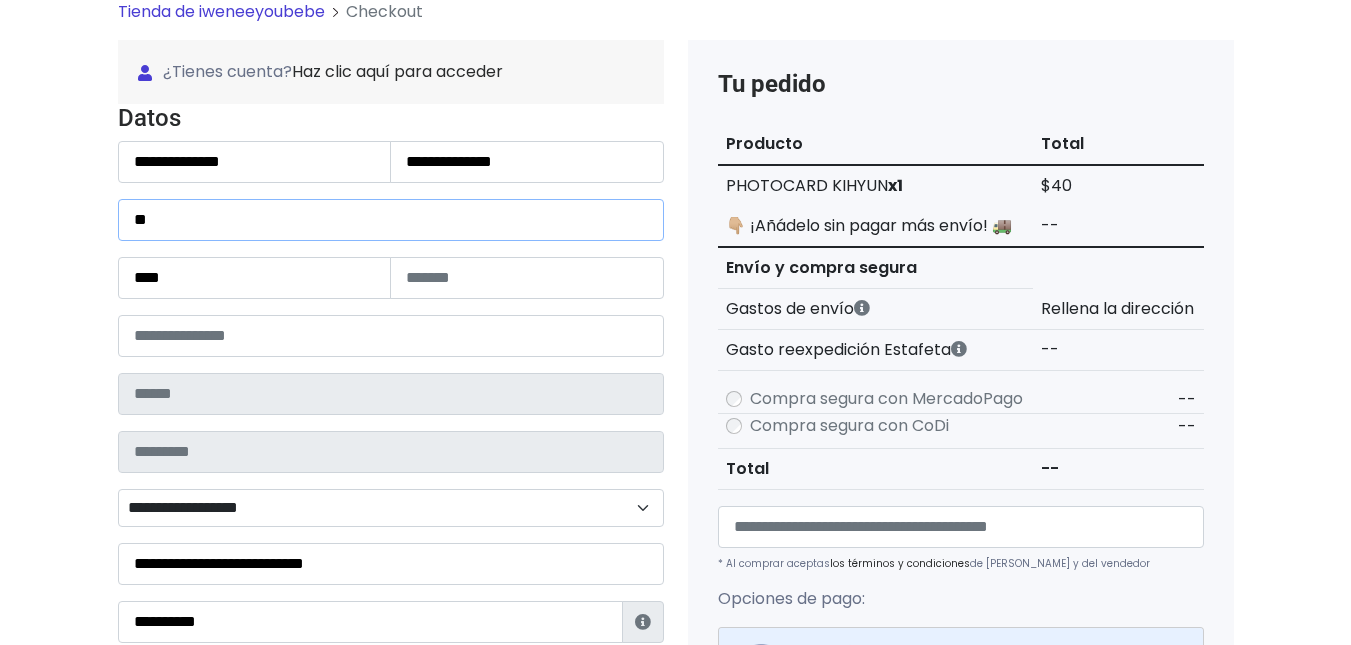 type on "*" 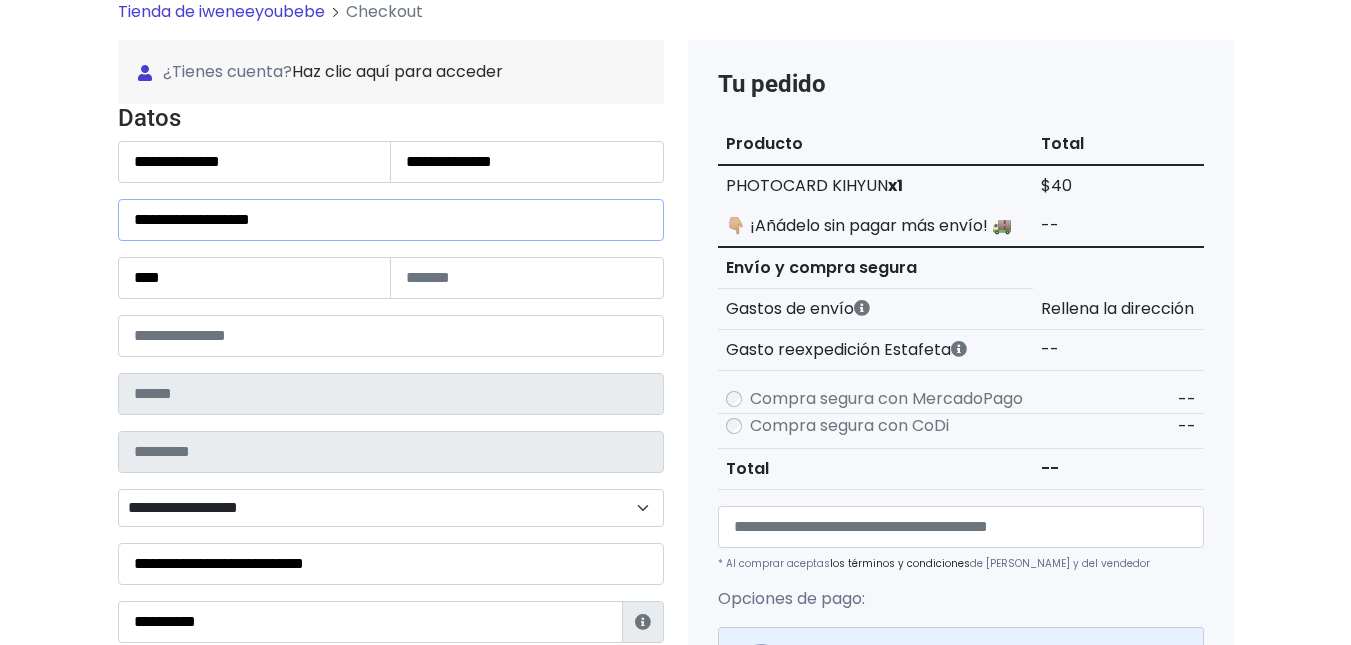 type on "**********" 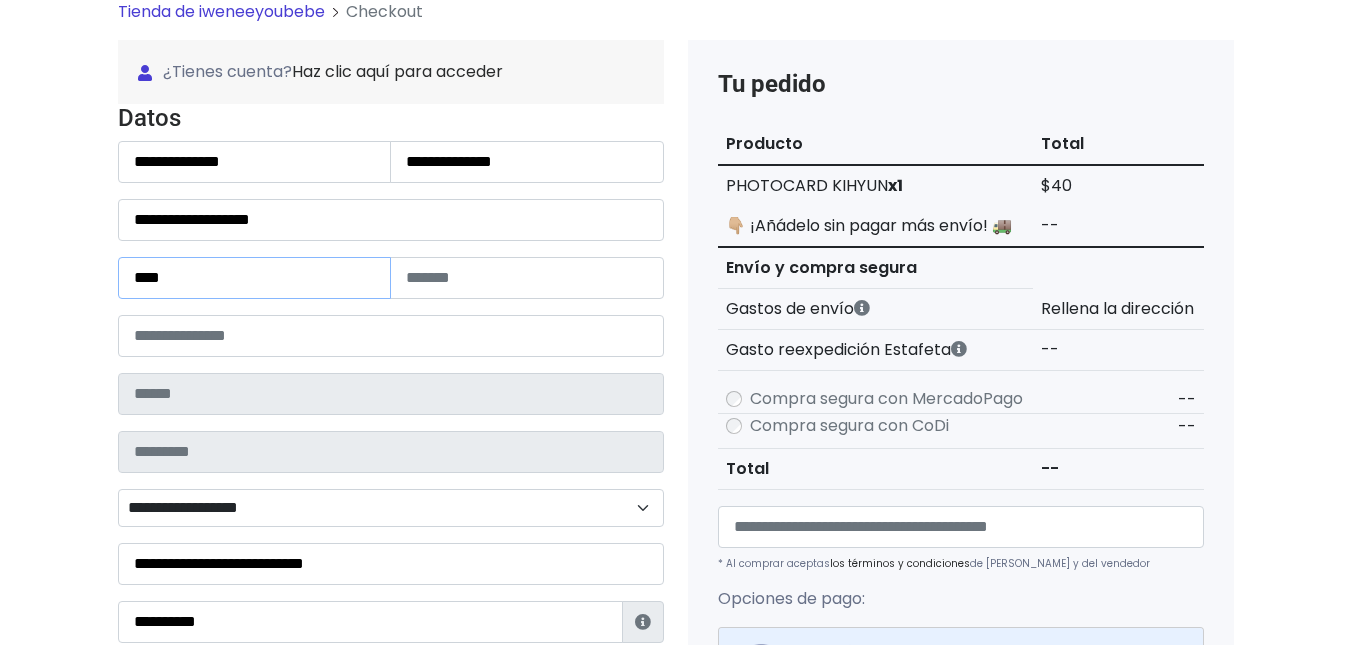 click on "****" at bounding box center [255, 278] 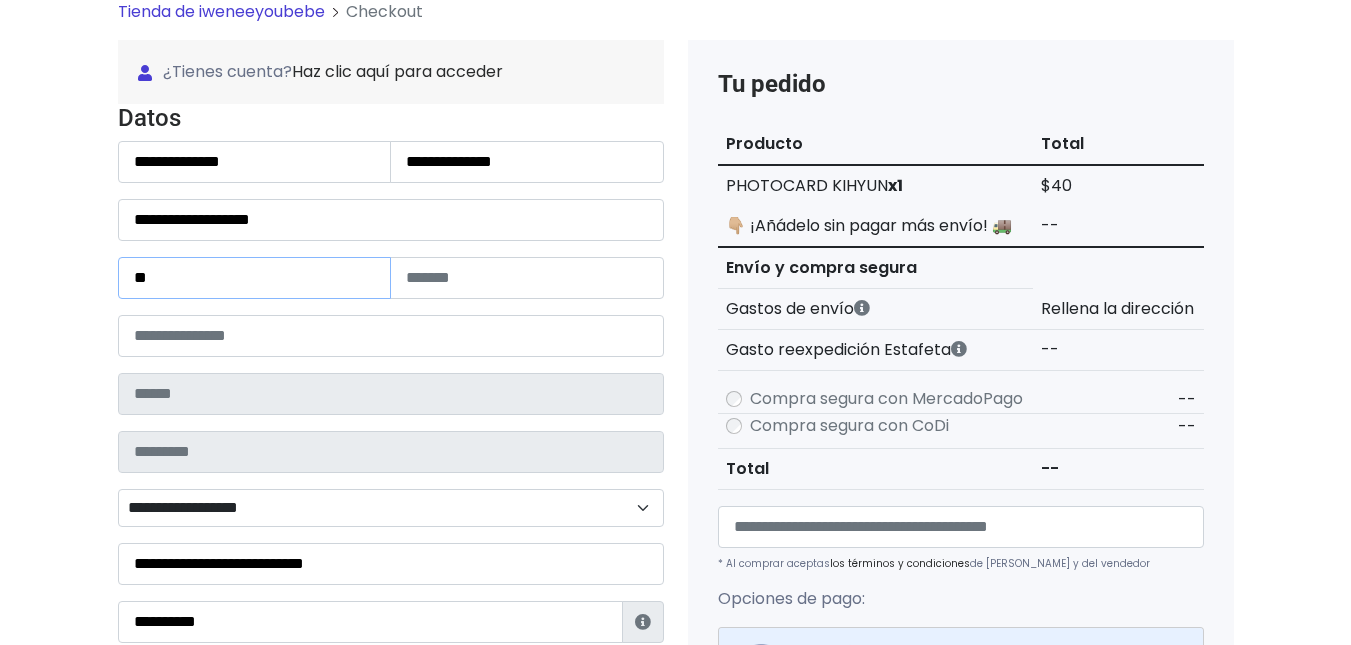 type on "*" 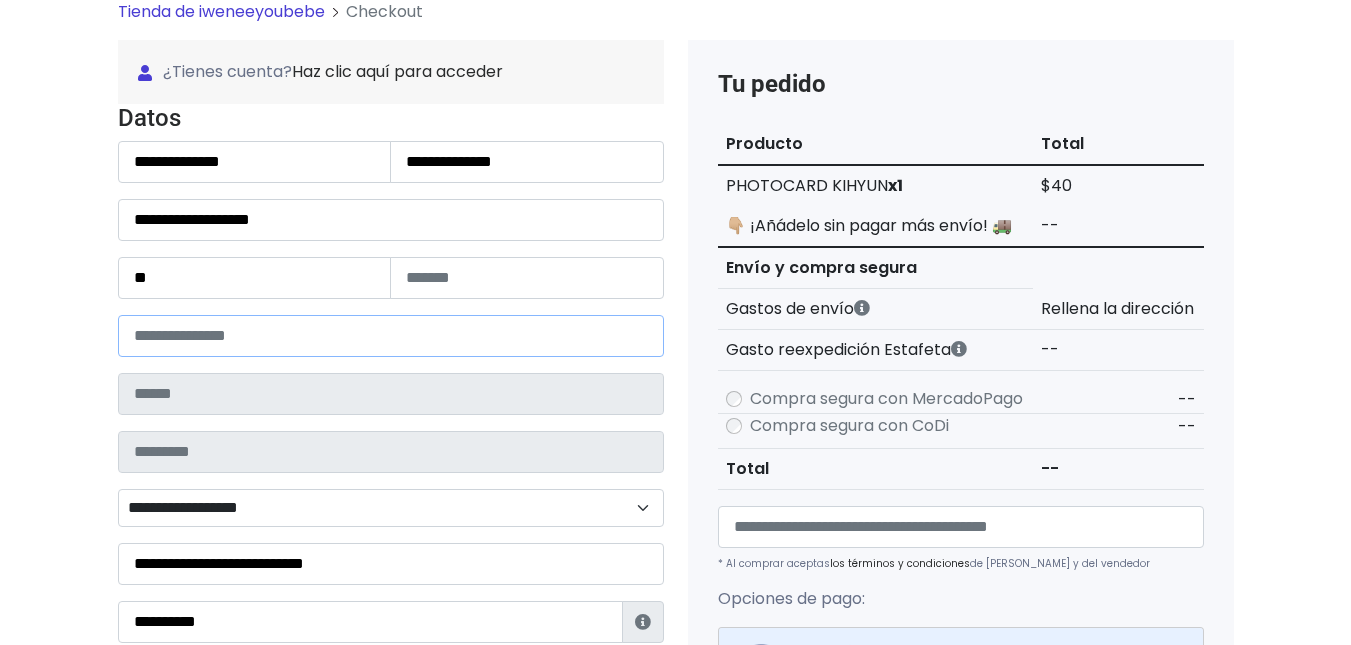 click on "*****" at bounding box center [391, 336] 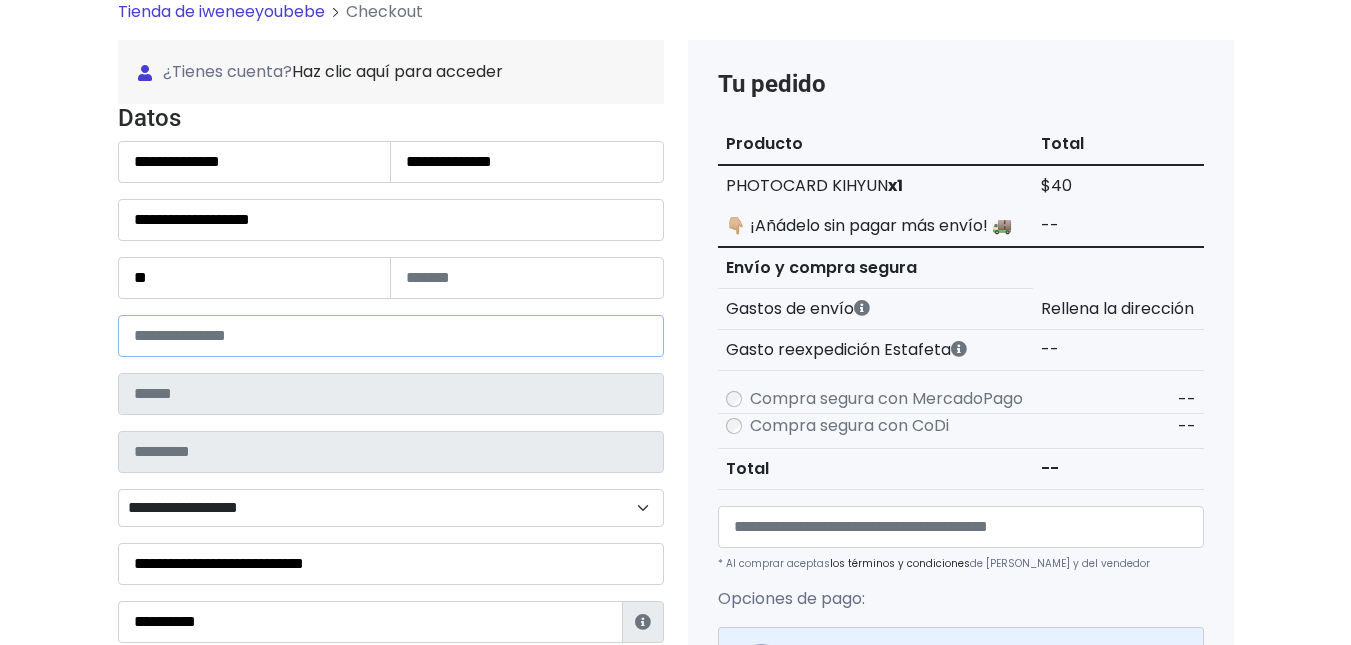 type on "*" 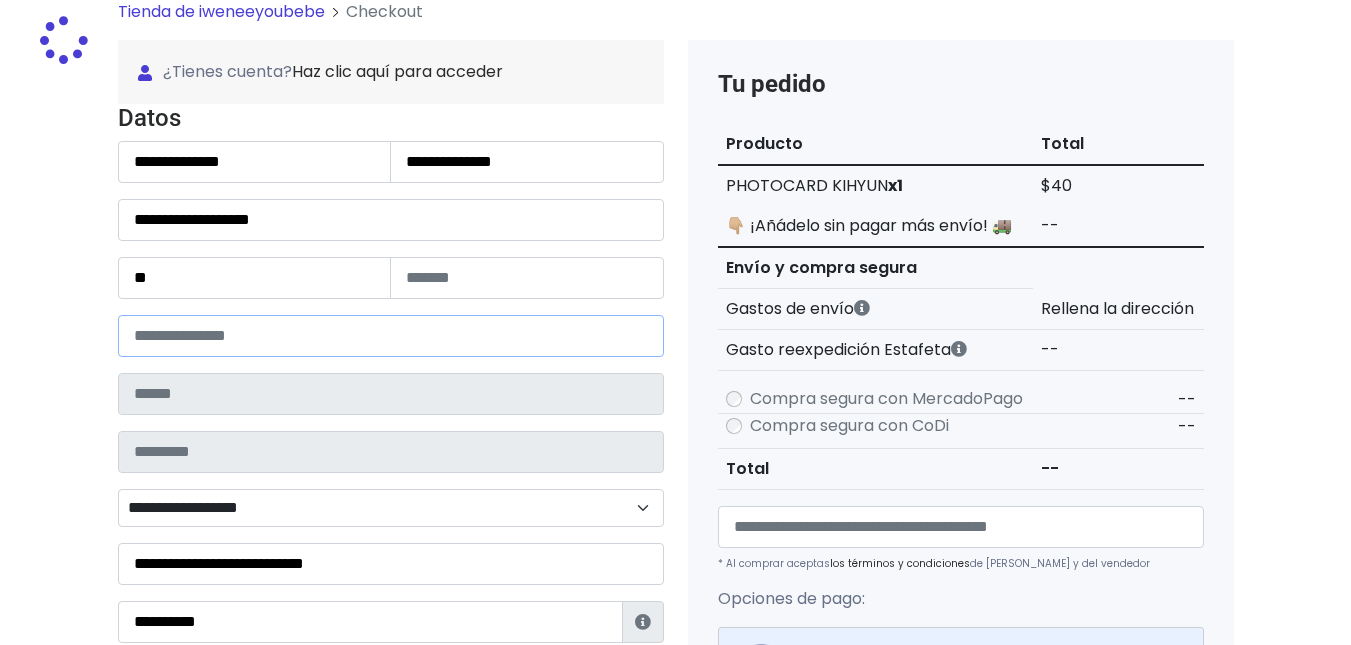 type on "**********" 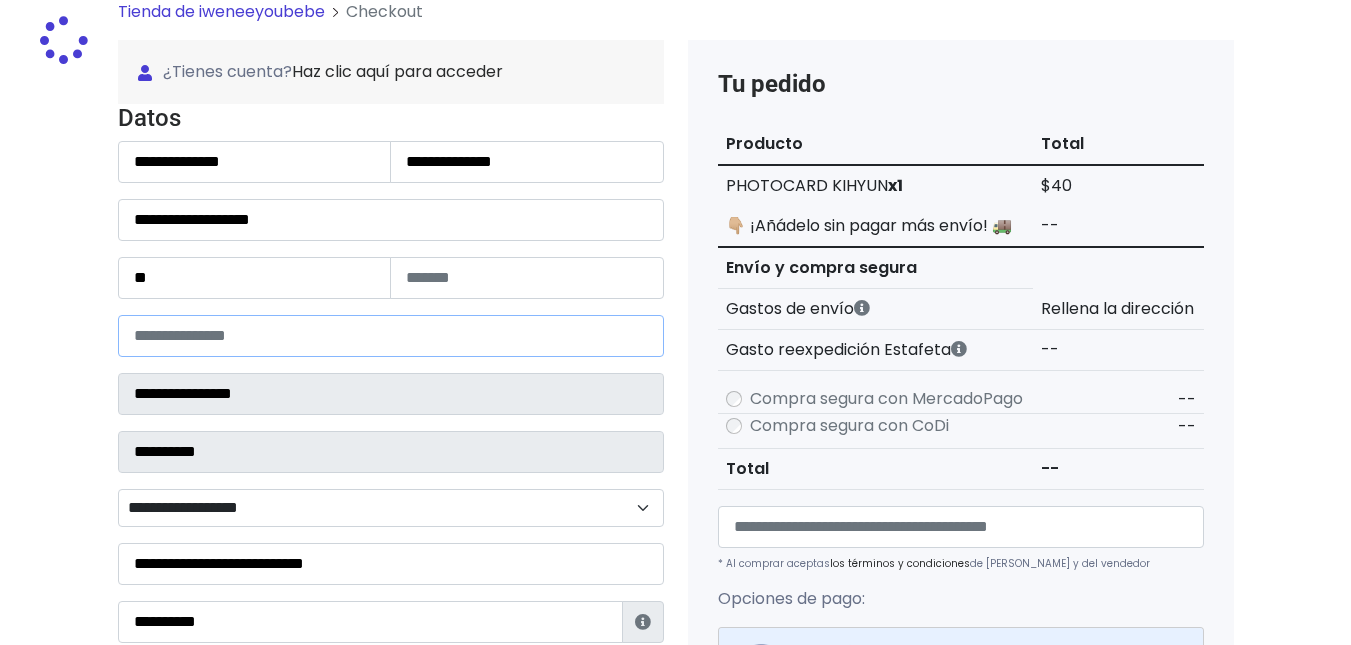 select 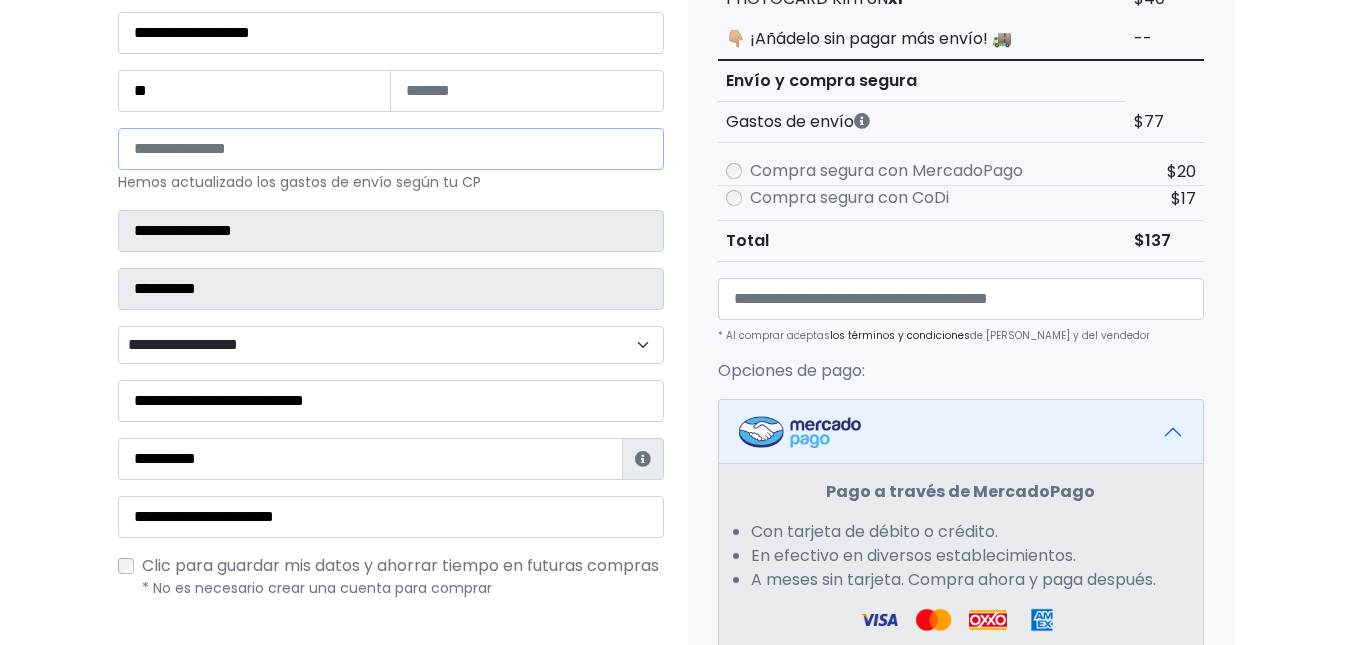 scroll, scrollTop: 355, scrollLeft: 0, axis: vertical 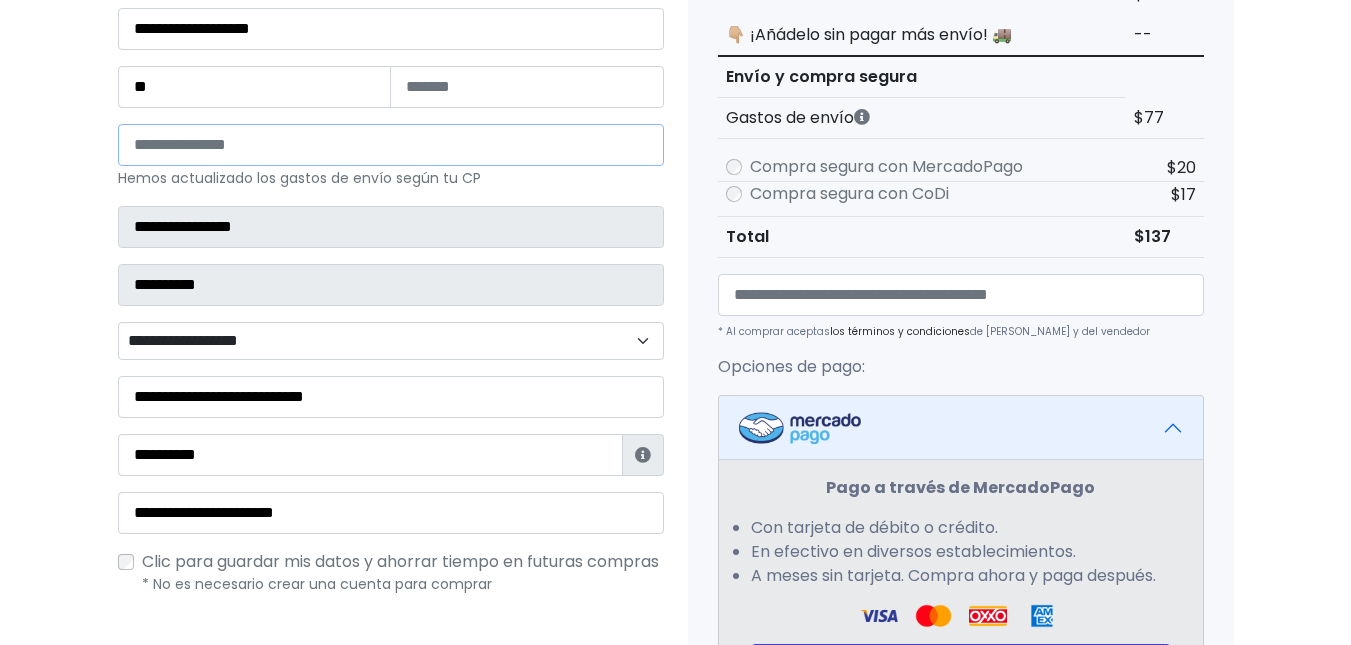 type on "*****" 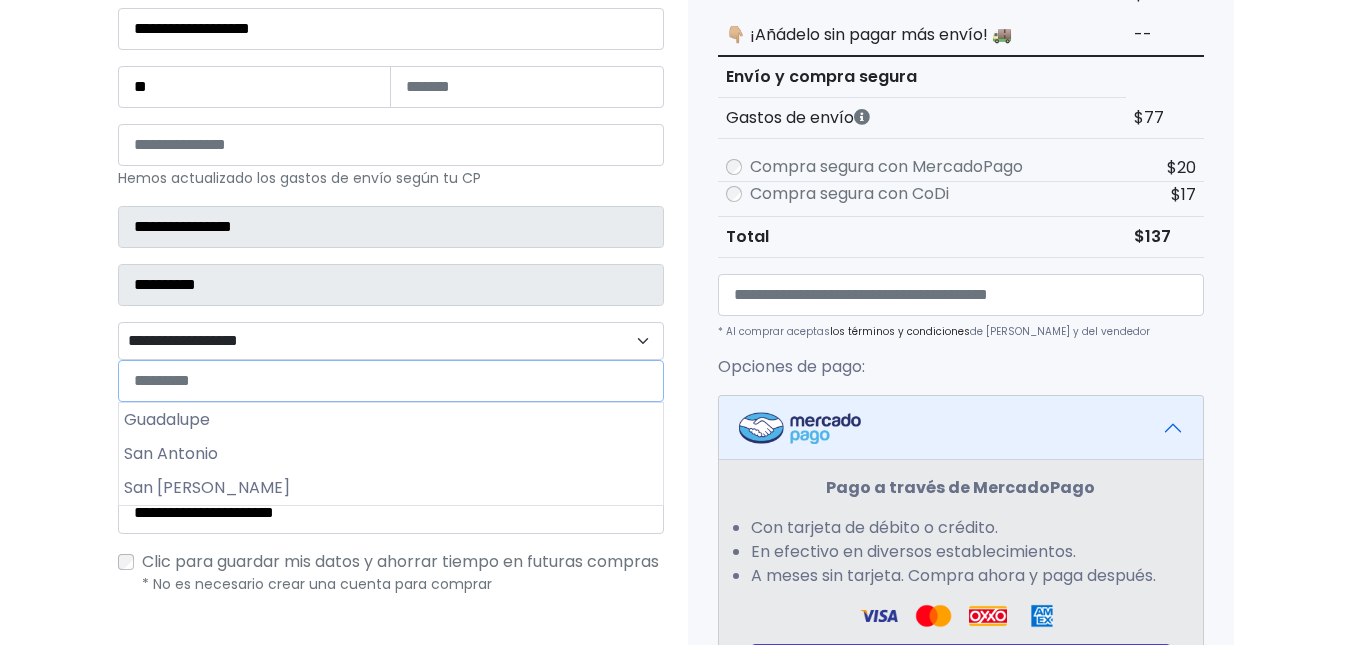 click on "**********" at bounding box center (391, 341) 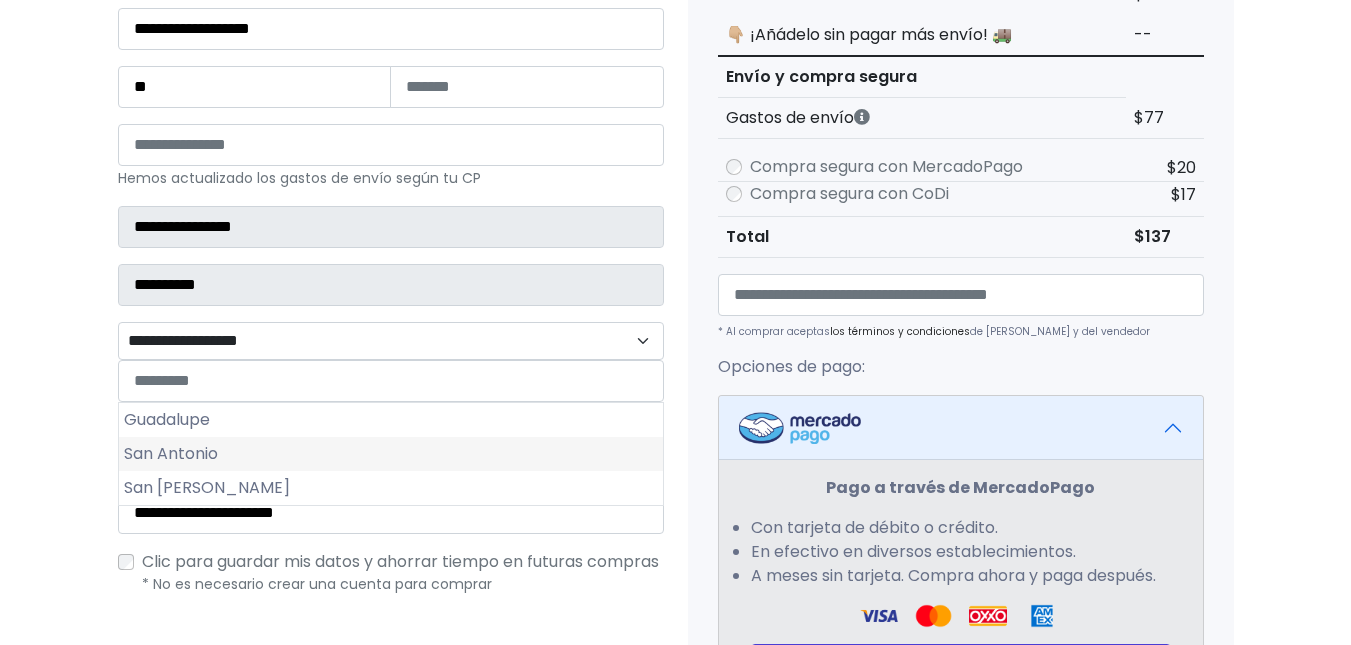 click on "San Antonio" at bounding box center [391, 454] 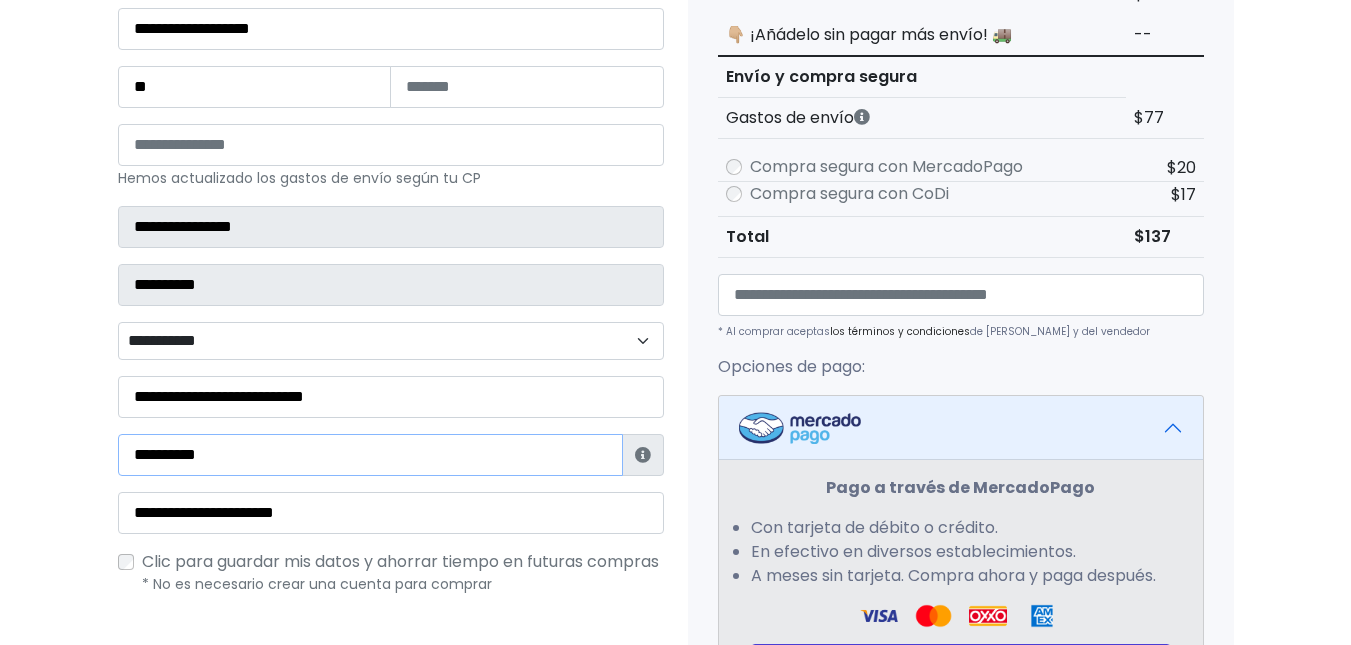 click on "**********" at bounding box center (370, 455) 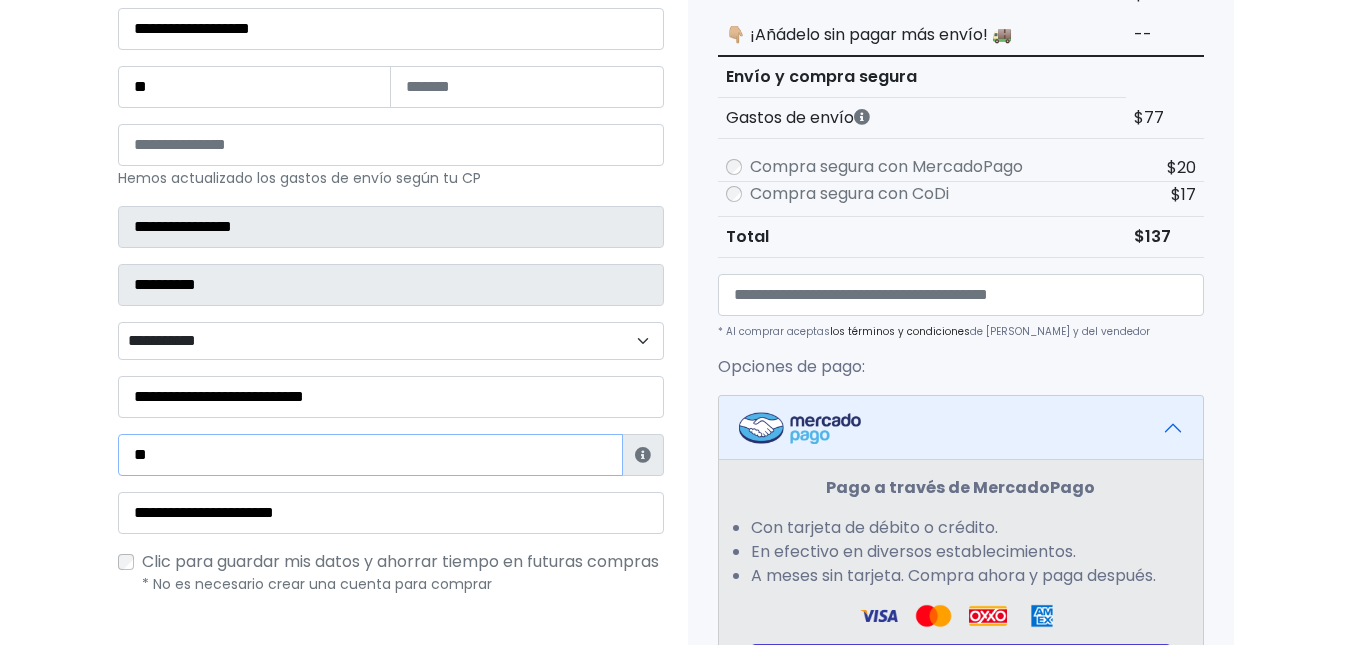 type on "*" 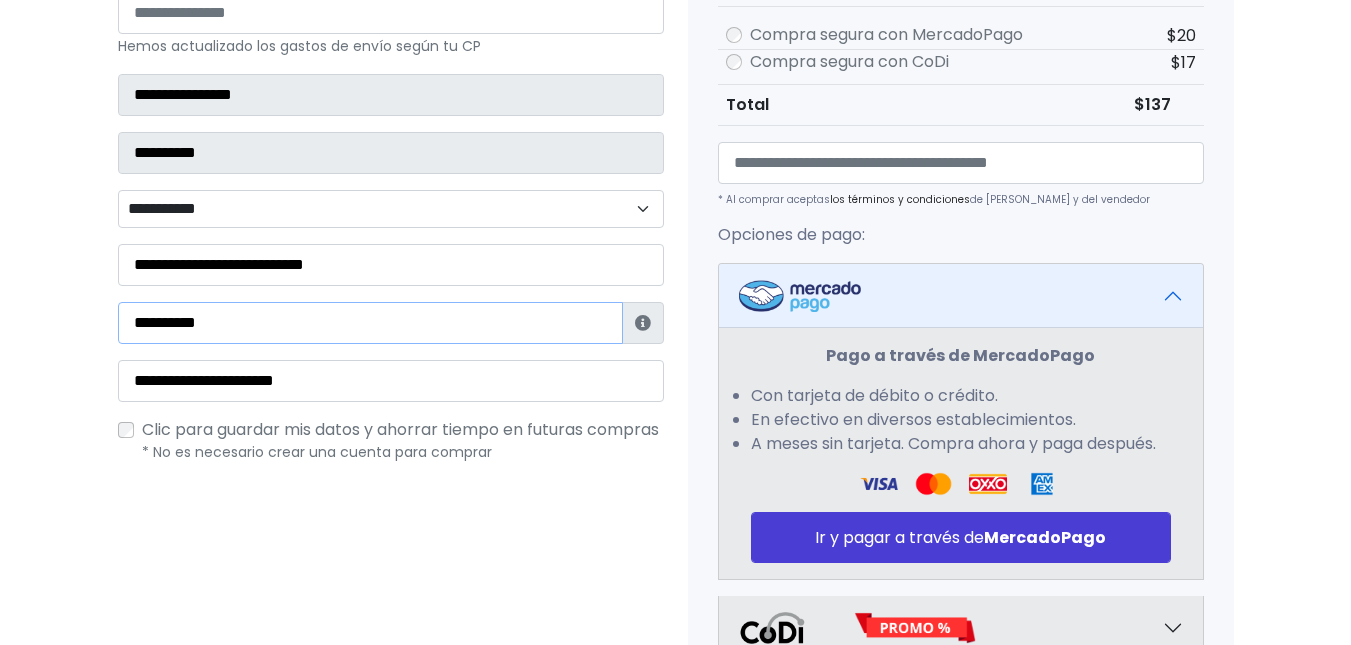 scroll, scrollTop: 567, scrollLeft: 0, axis: vertical 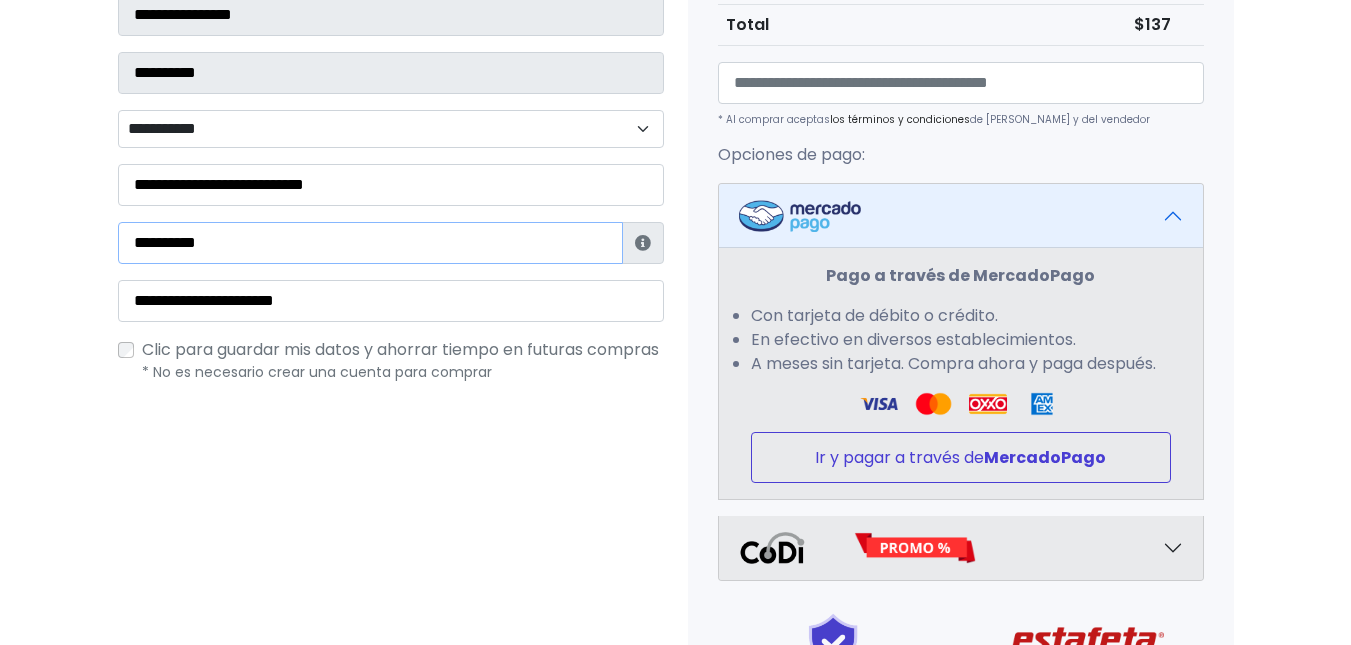 type on "**********" 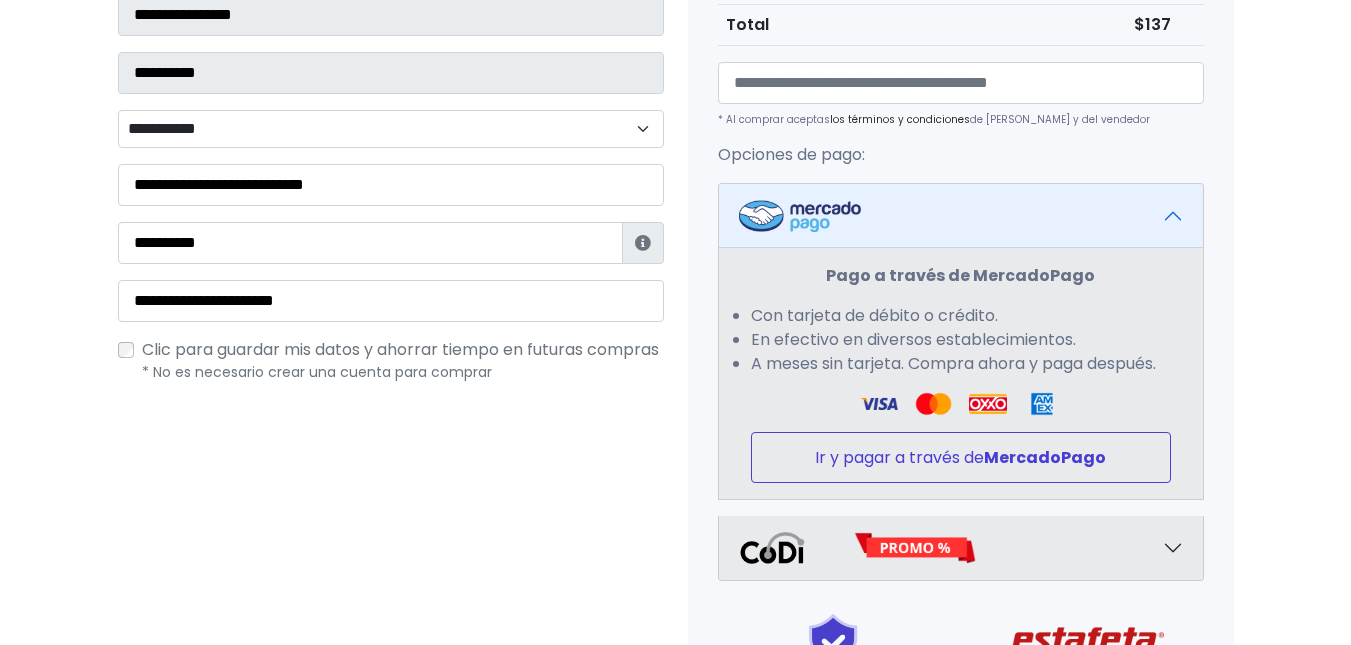 click on "Ir y pagar a través de  MercadoPago" at bounding box center (961, 457) 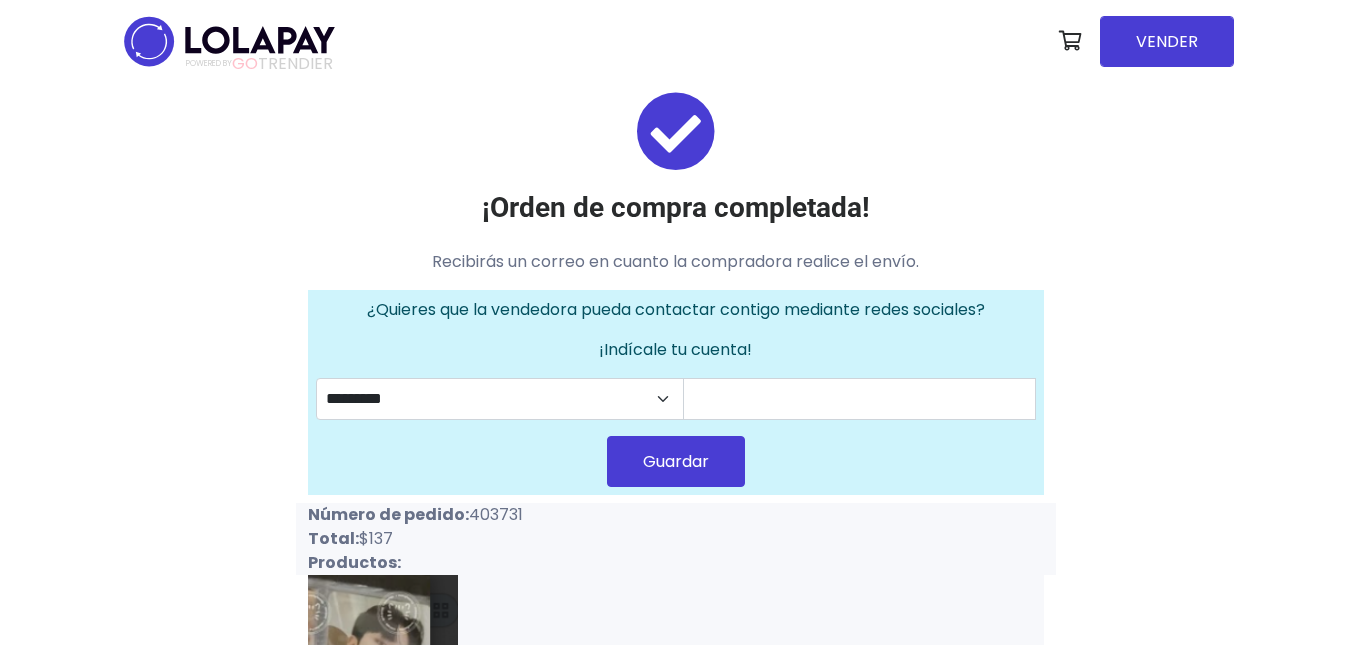 scroll, scrollTop: 0, scrollLeft: 0, axis: both 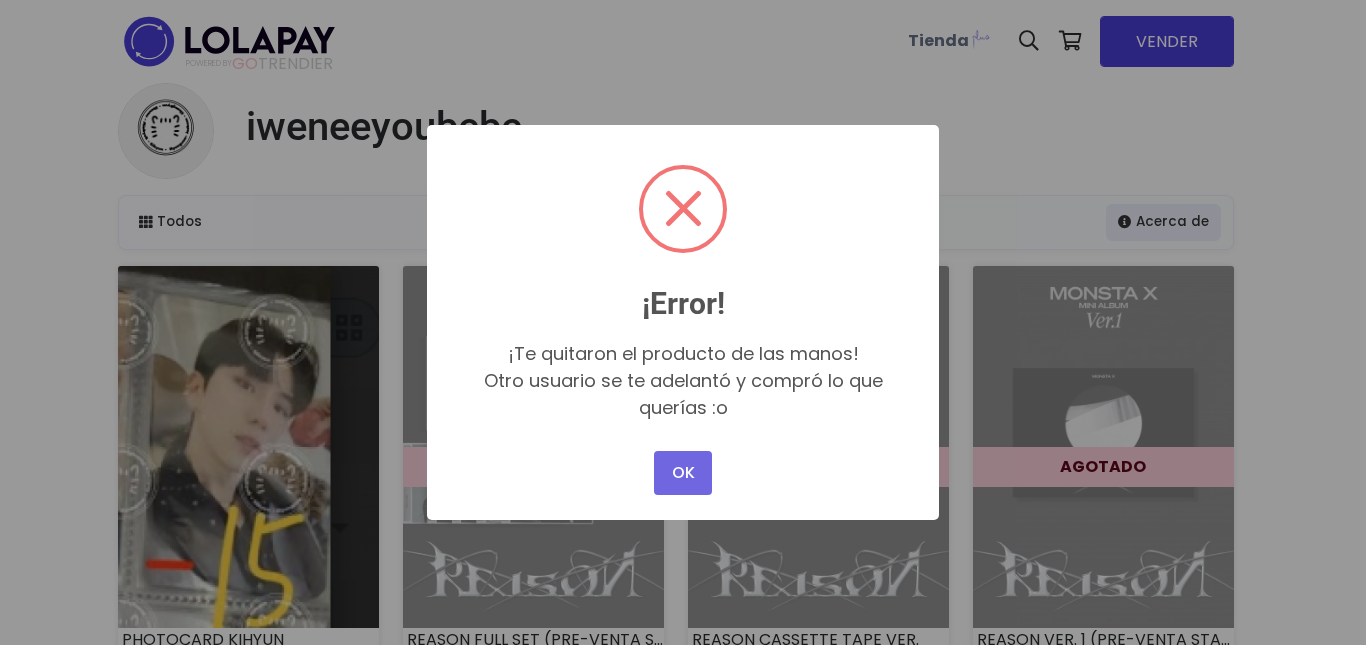 click on "×
¡Error! ¡Te quitaron el producto de las manos! Otro usuario se te adelantó y compró lo que querías :o OK No Cancel" at bounding box center [683, 322] 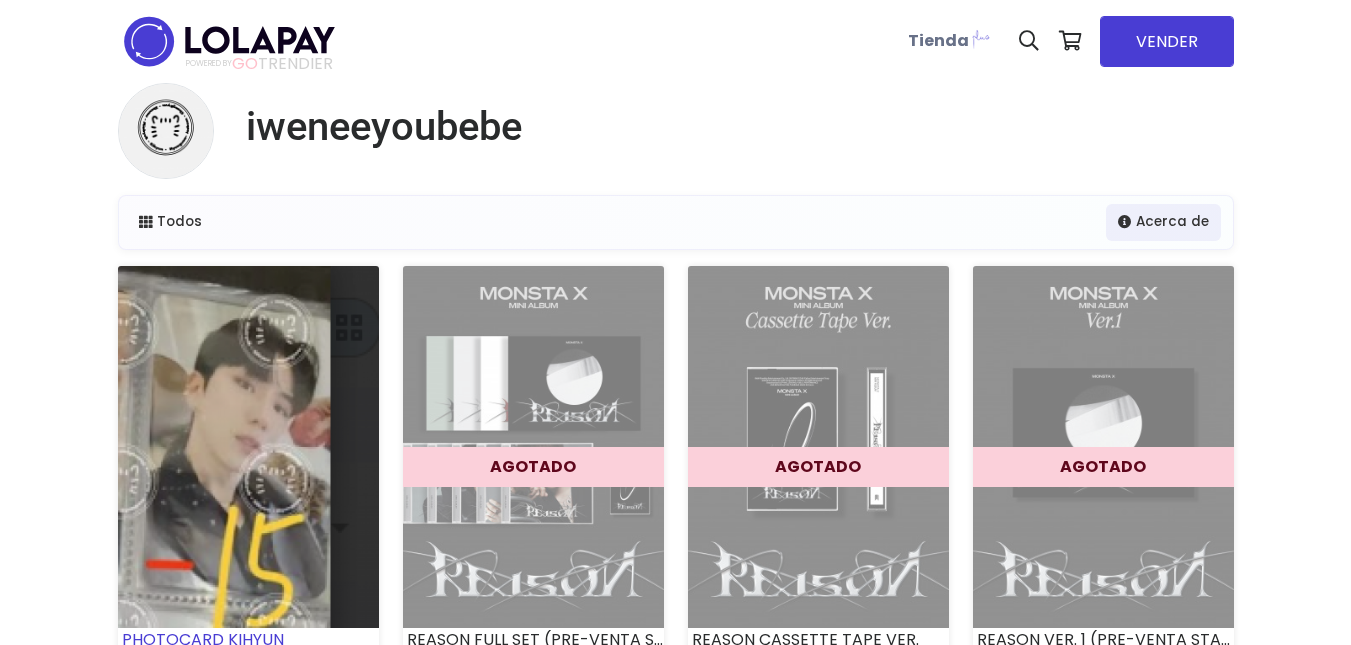 click at bounding box center (248, 447) 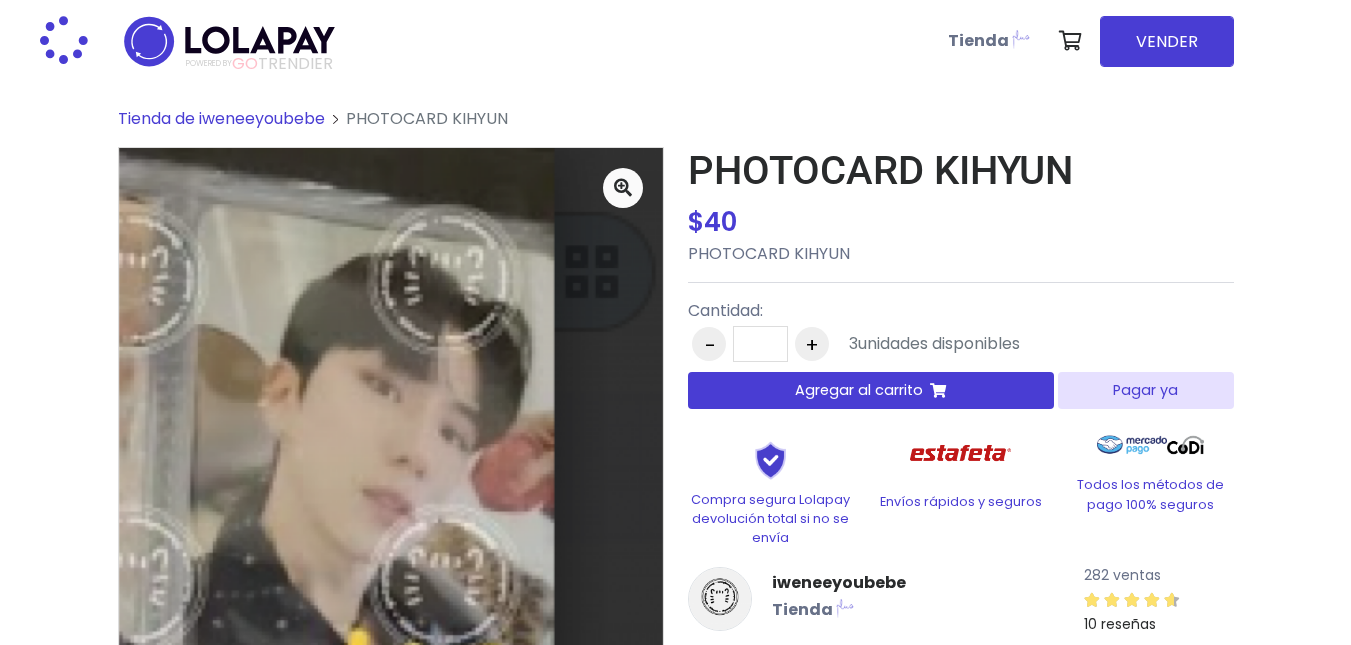 scroll, scrollTop: 0, scrollLeft: 0, axis: both 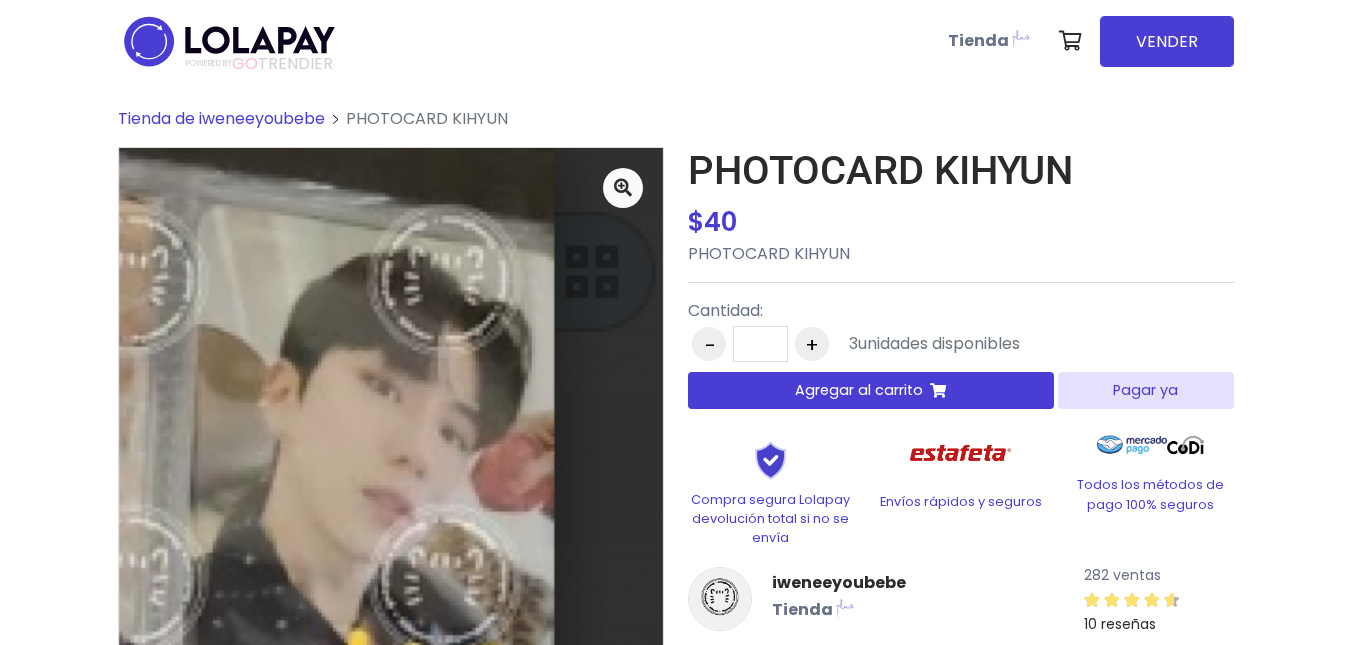 click on "Pagar ya" at bounding box center (1145, 390) 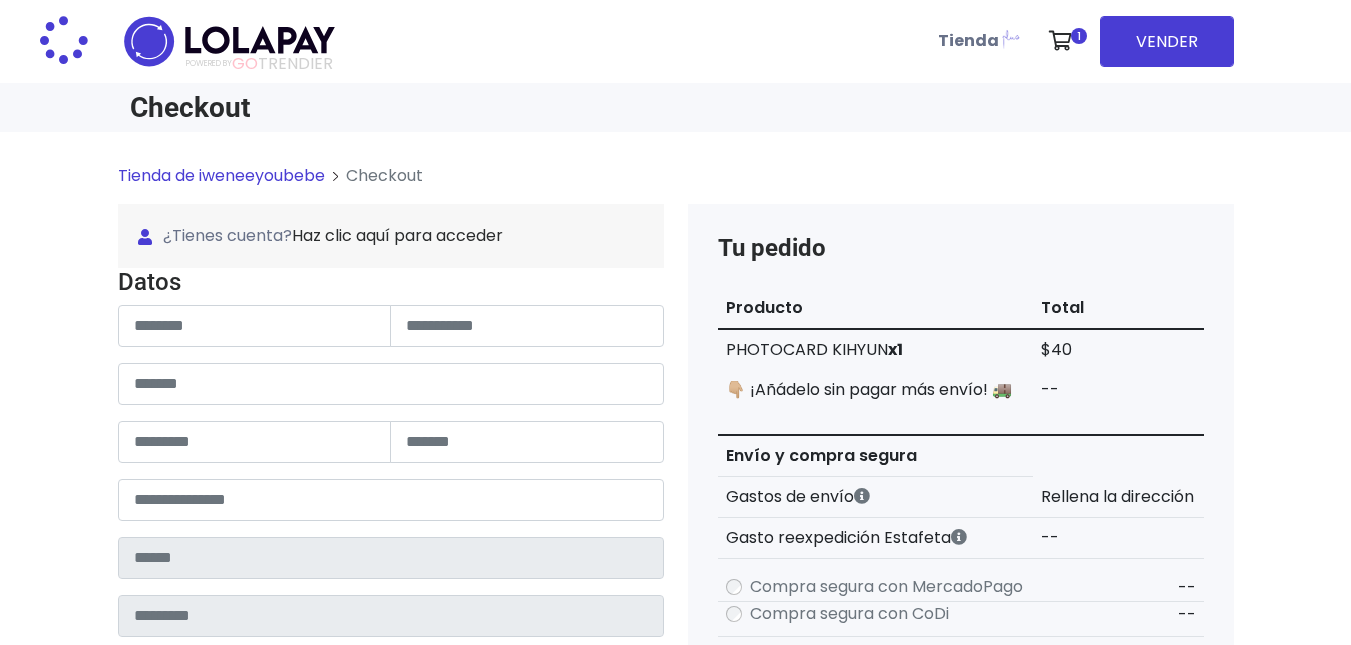 scroll, scrollTop: 0, scrollLeft: 0, axis: both 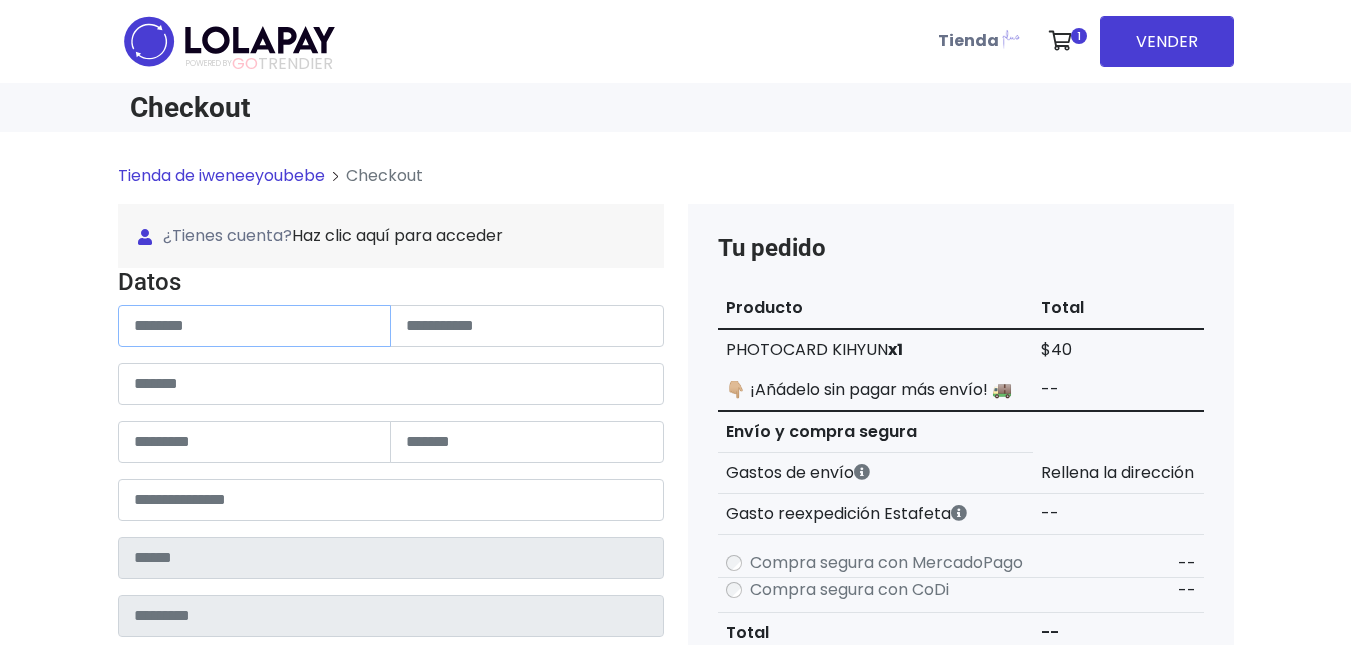 click at bounding box center (255, 326) 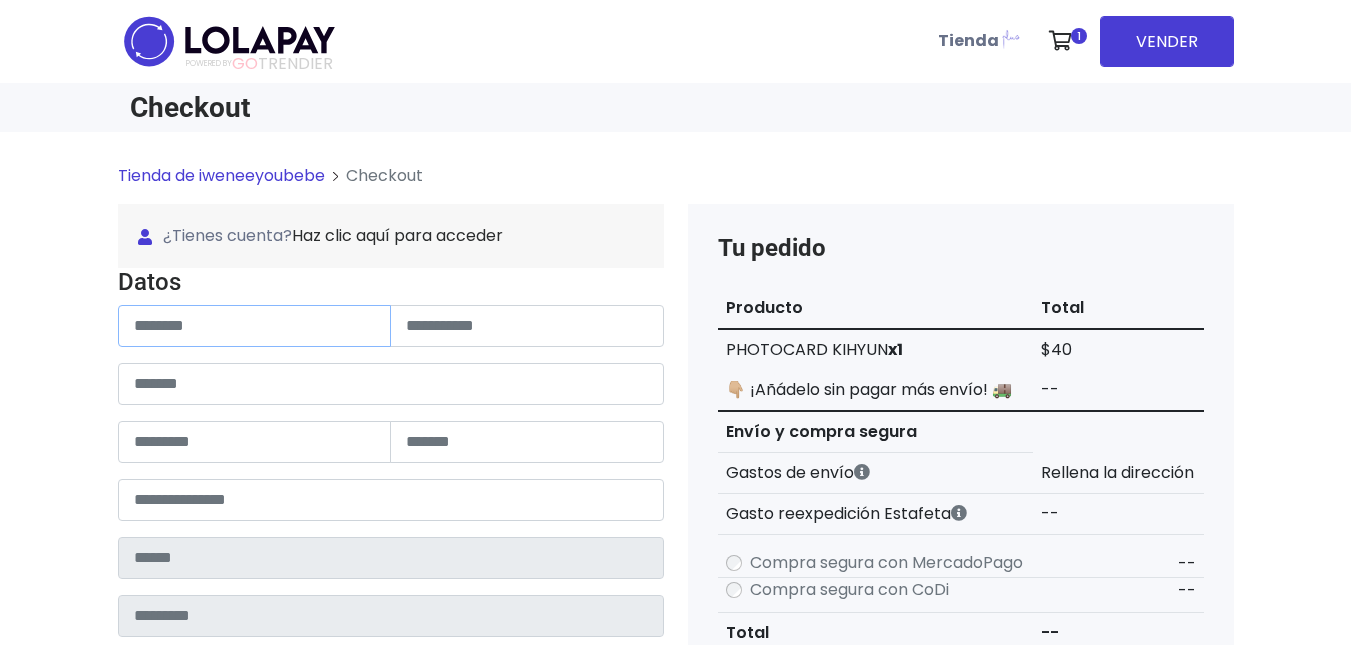 type on "*" 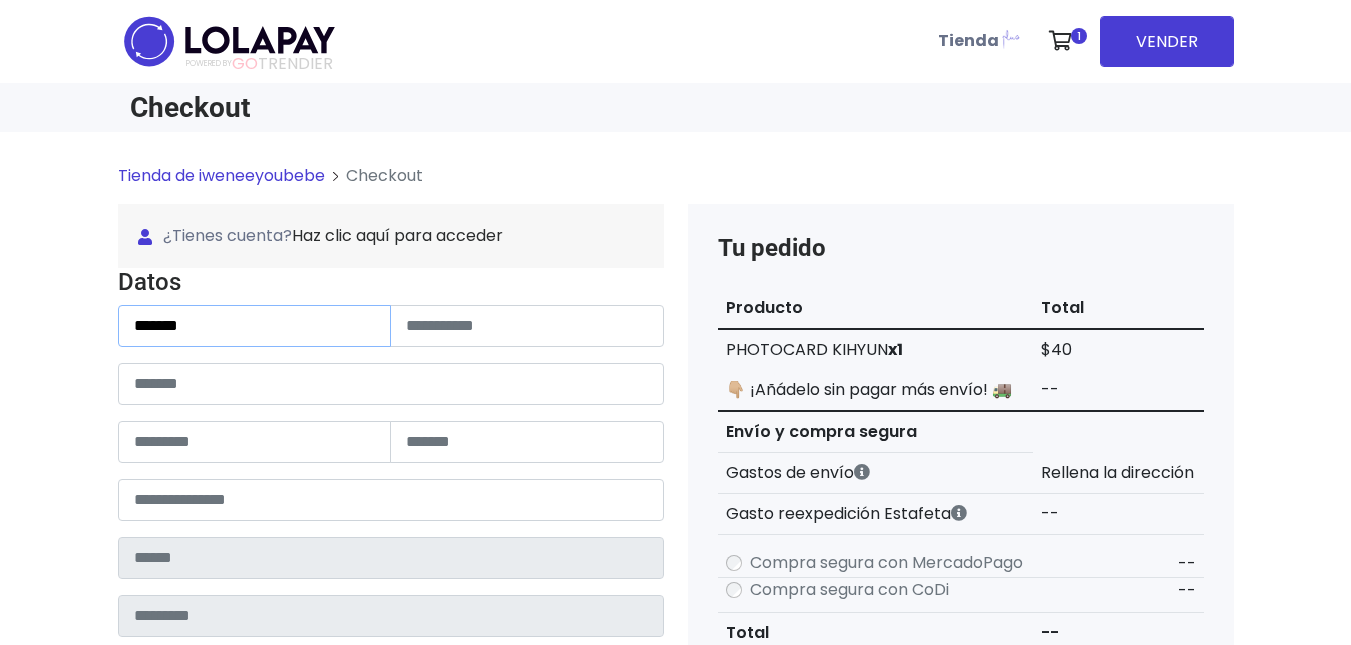 type on "******" 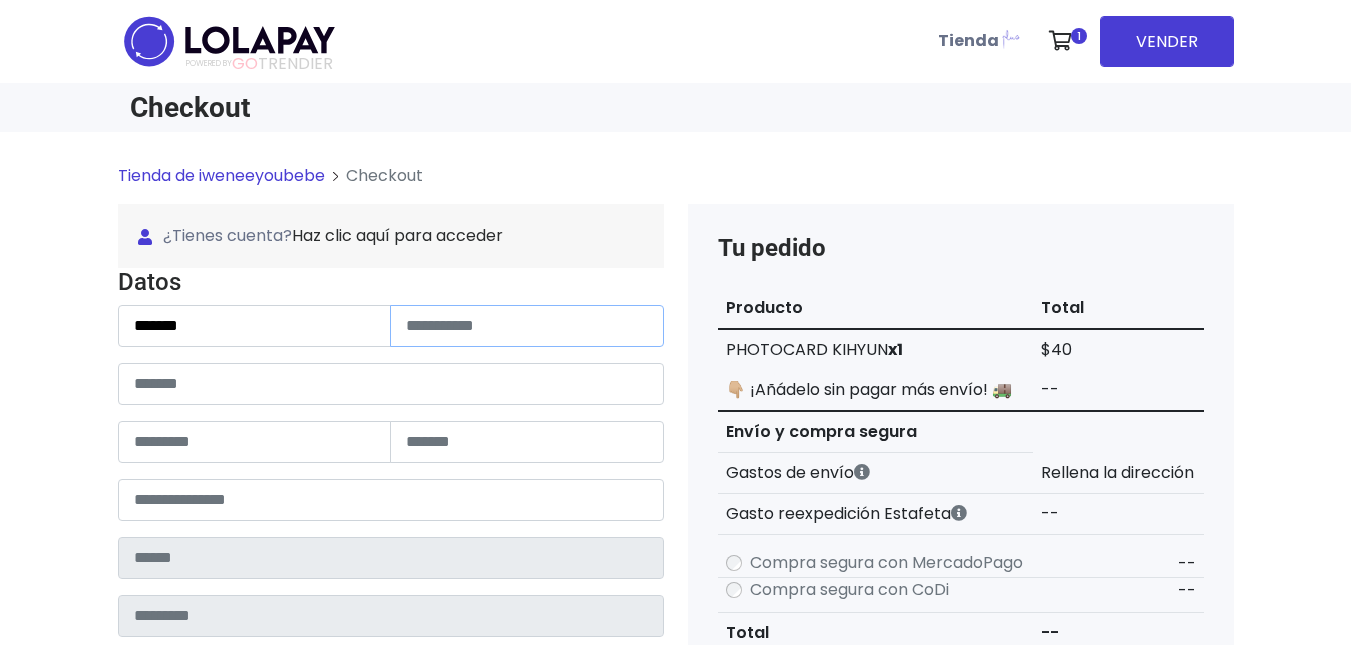 click at bounding box center (527, 326) 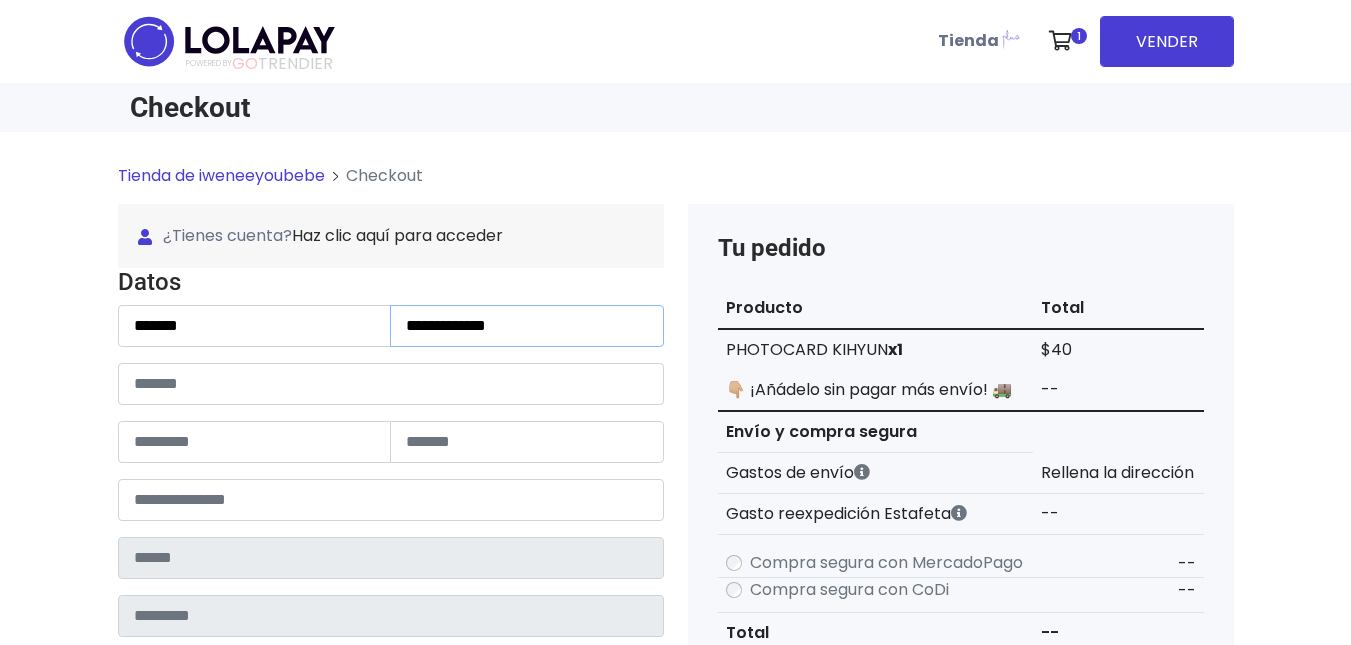 type on "**********" 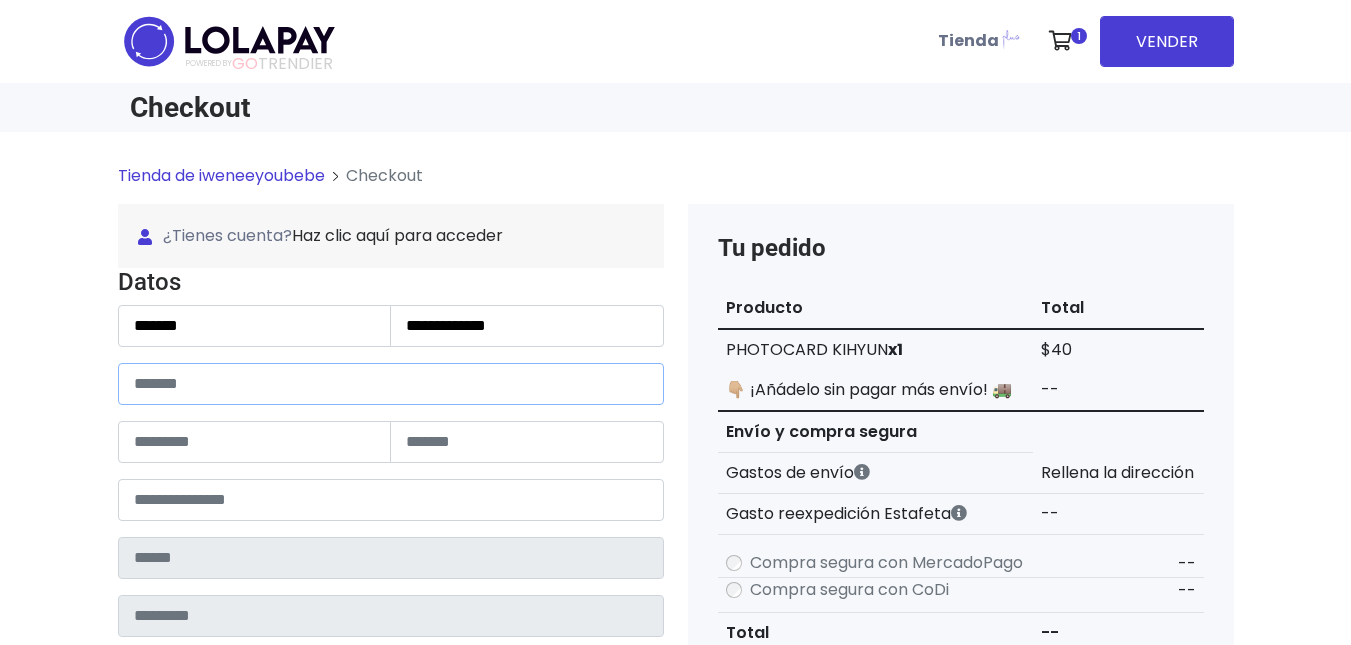 click at bounding box center (391, 384) 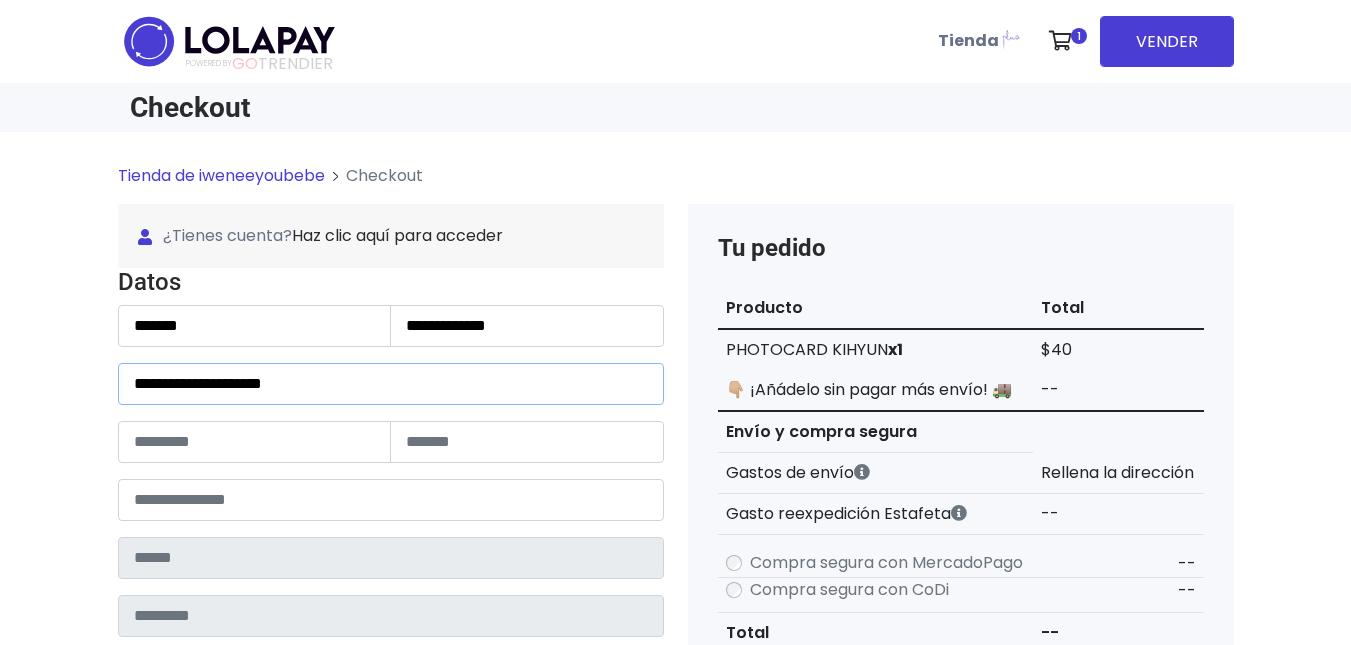 type on "**********" 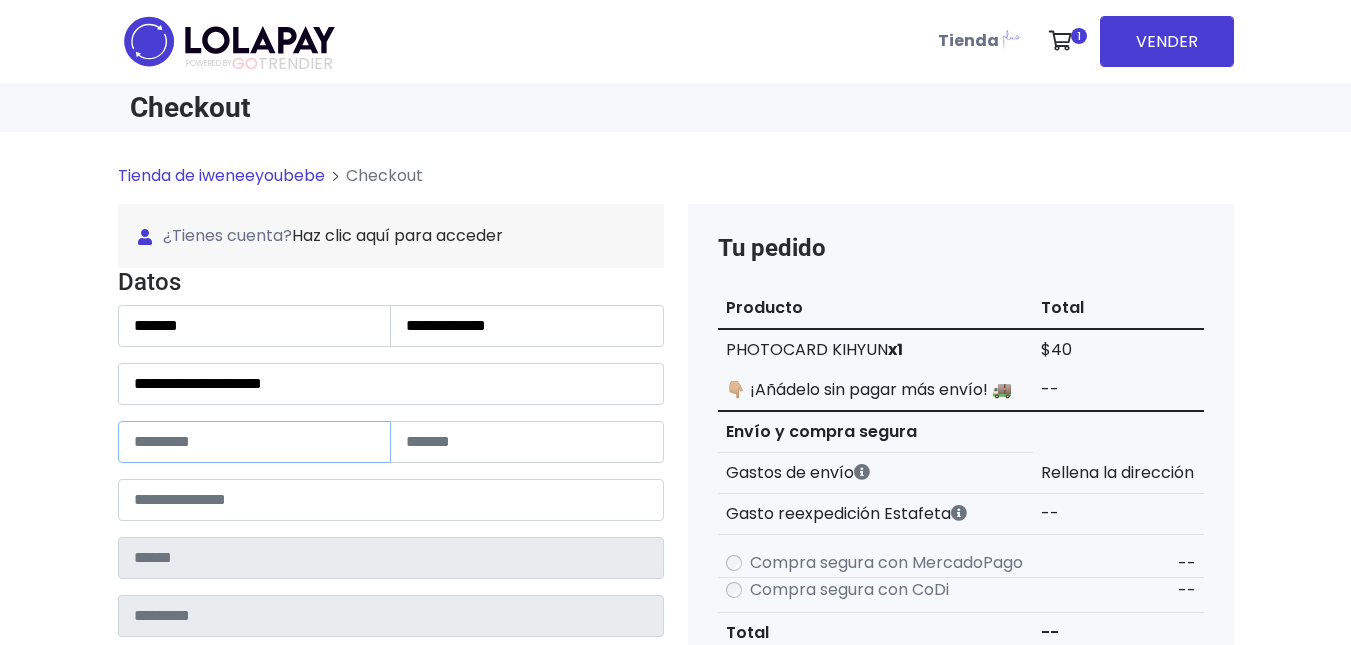 click at bounding box center (255, 442) 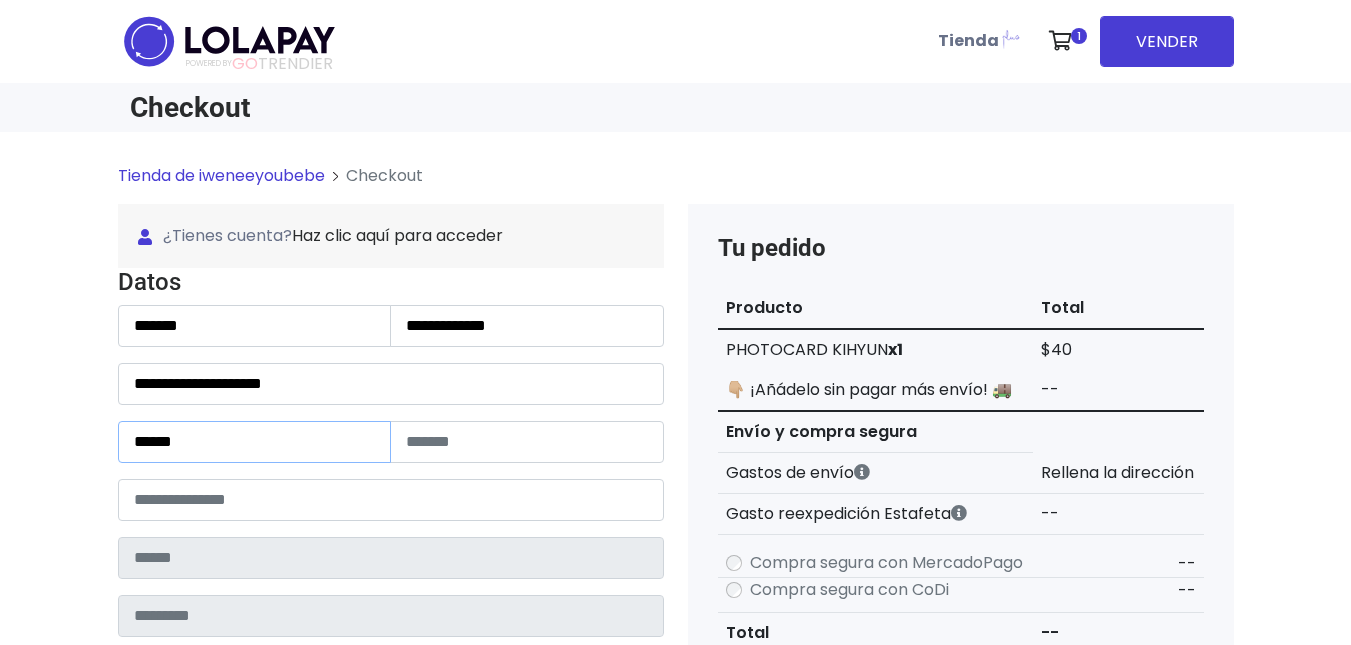 type on "******" 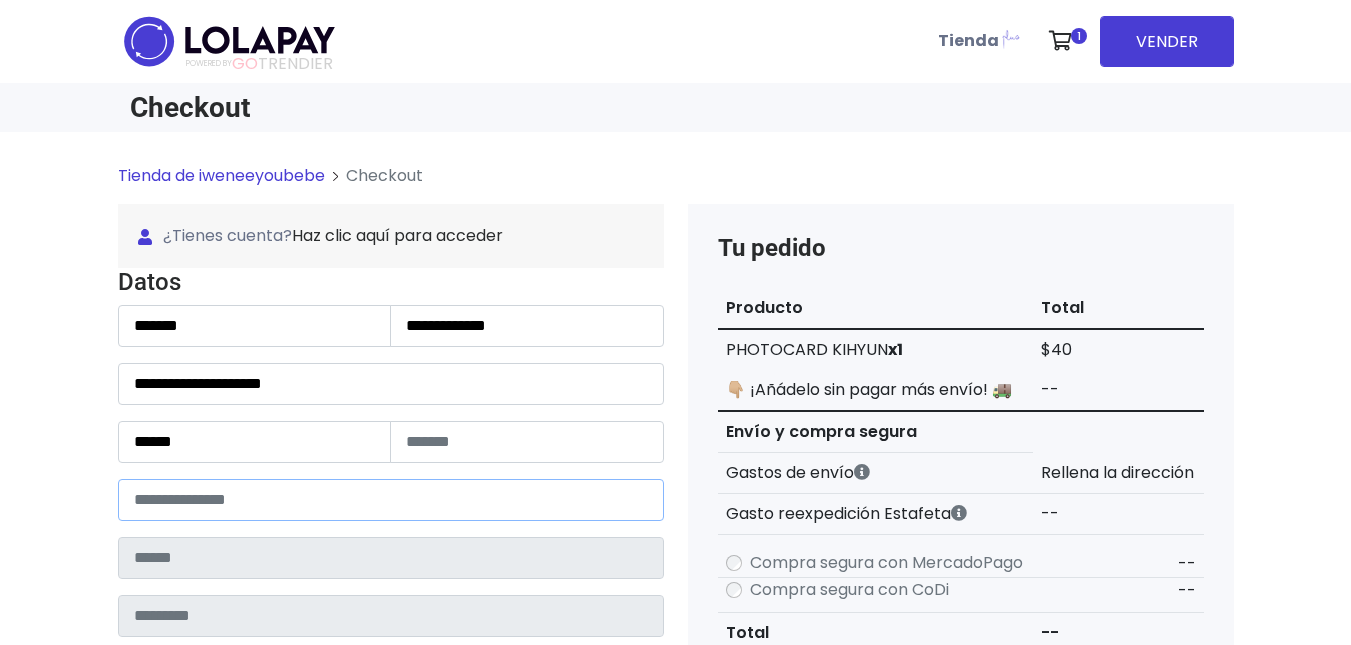 click at bounding box center [391, 500] 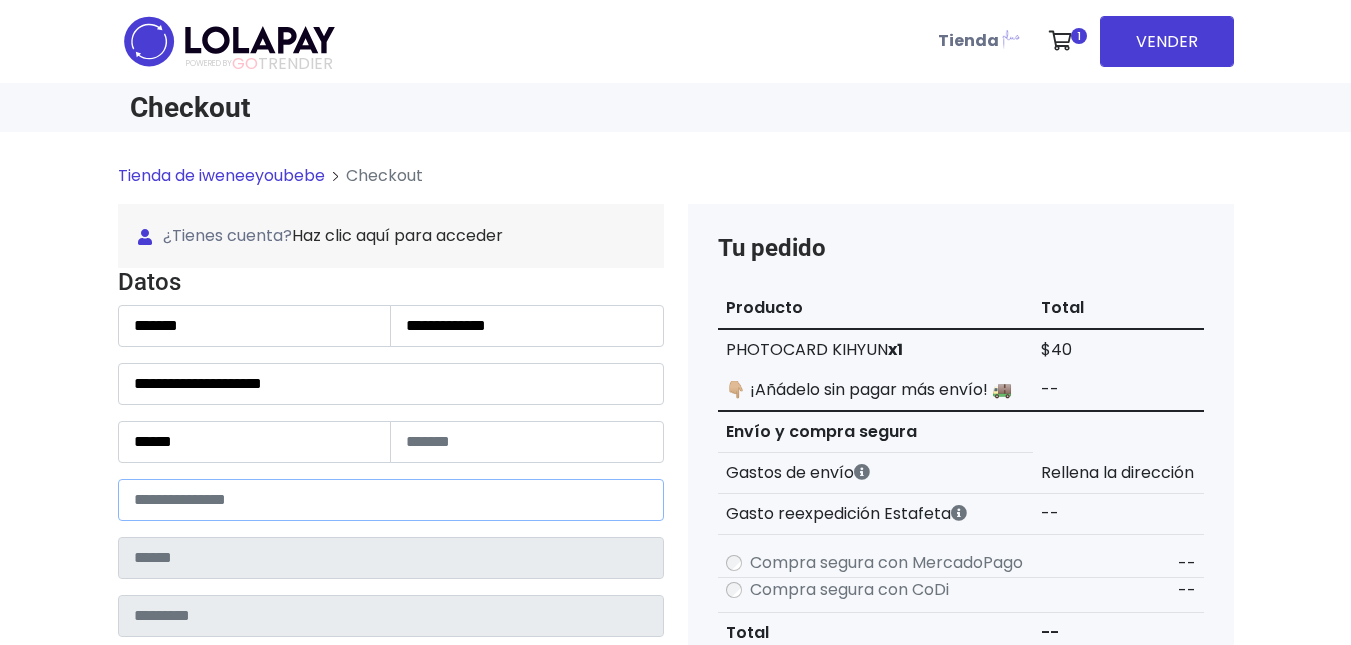 type on "*****" 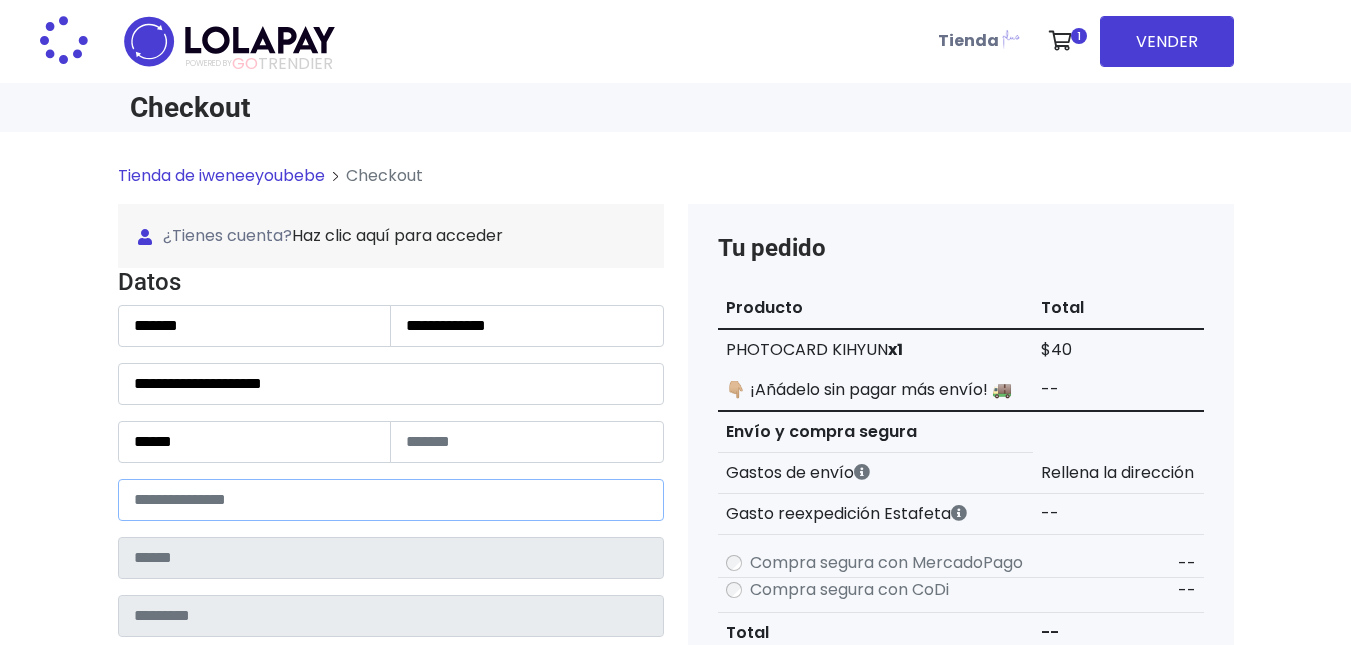 type on "**********" 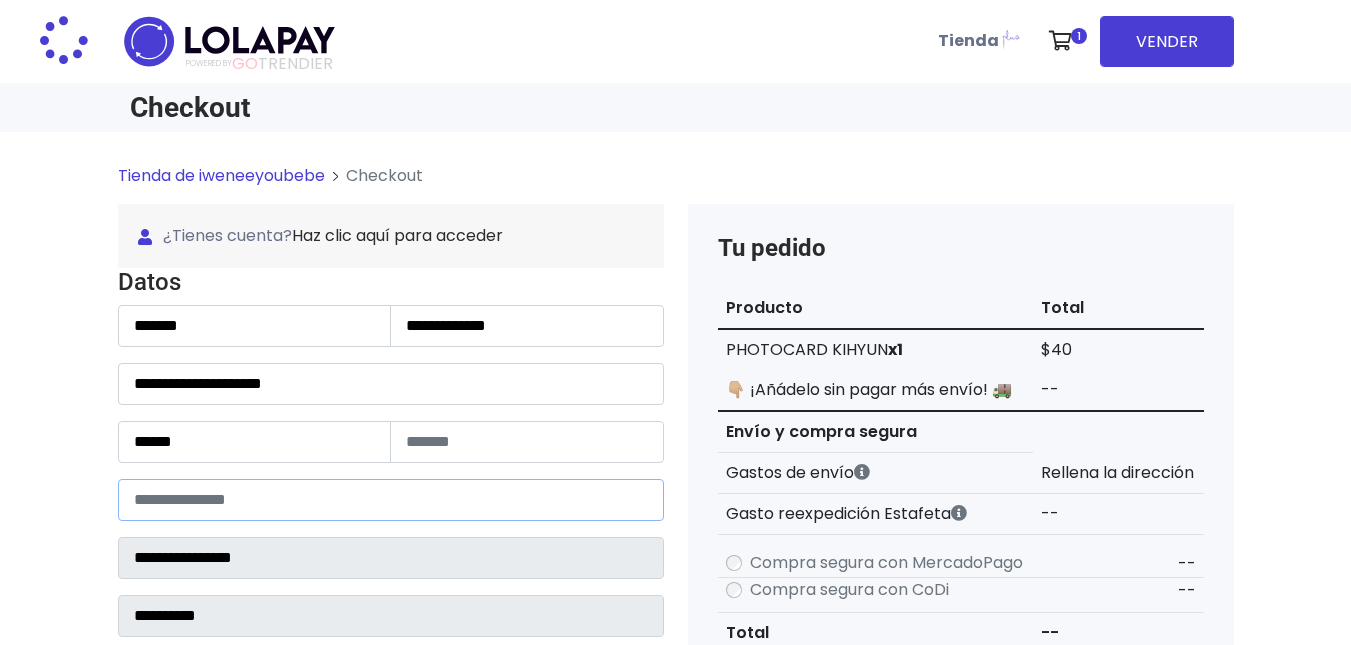 select 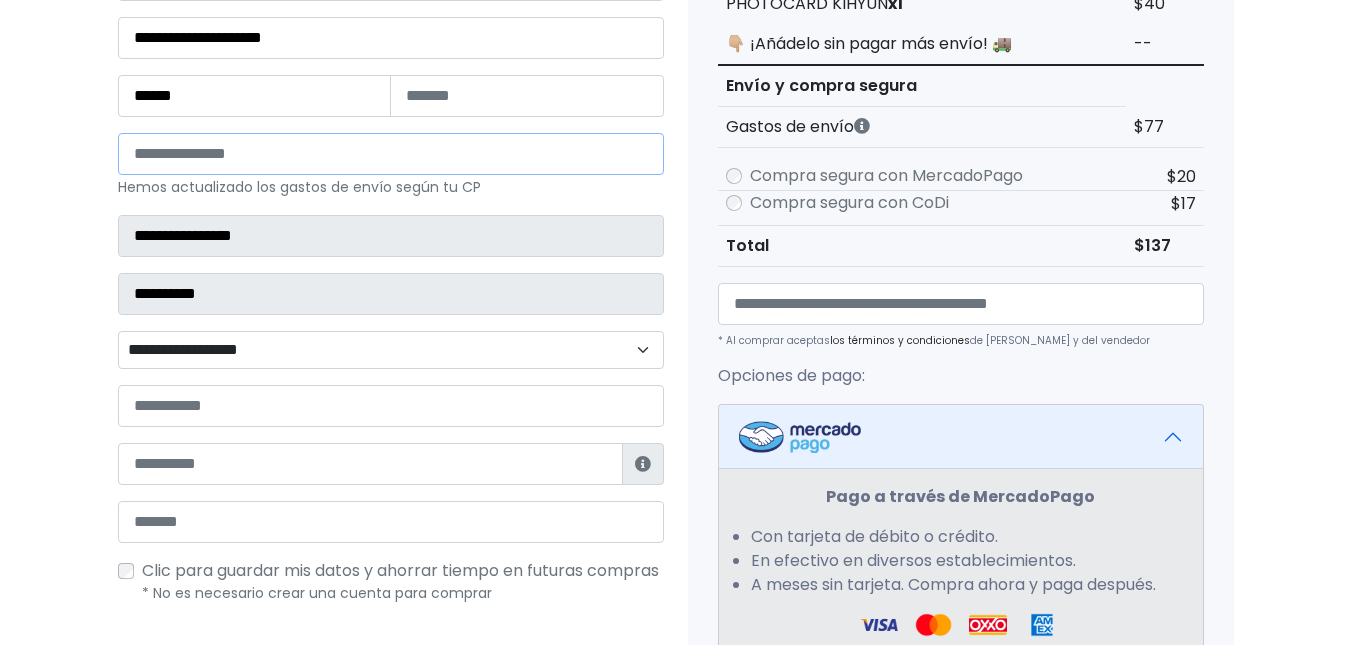 scroll, scrollTop: 351, scrollLeft: 0, axis: vertical 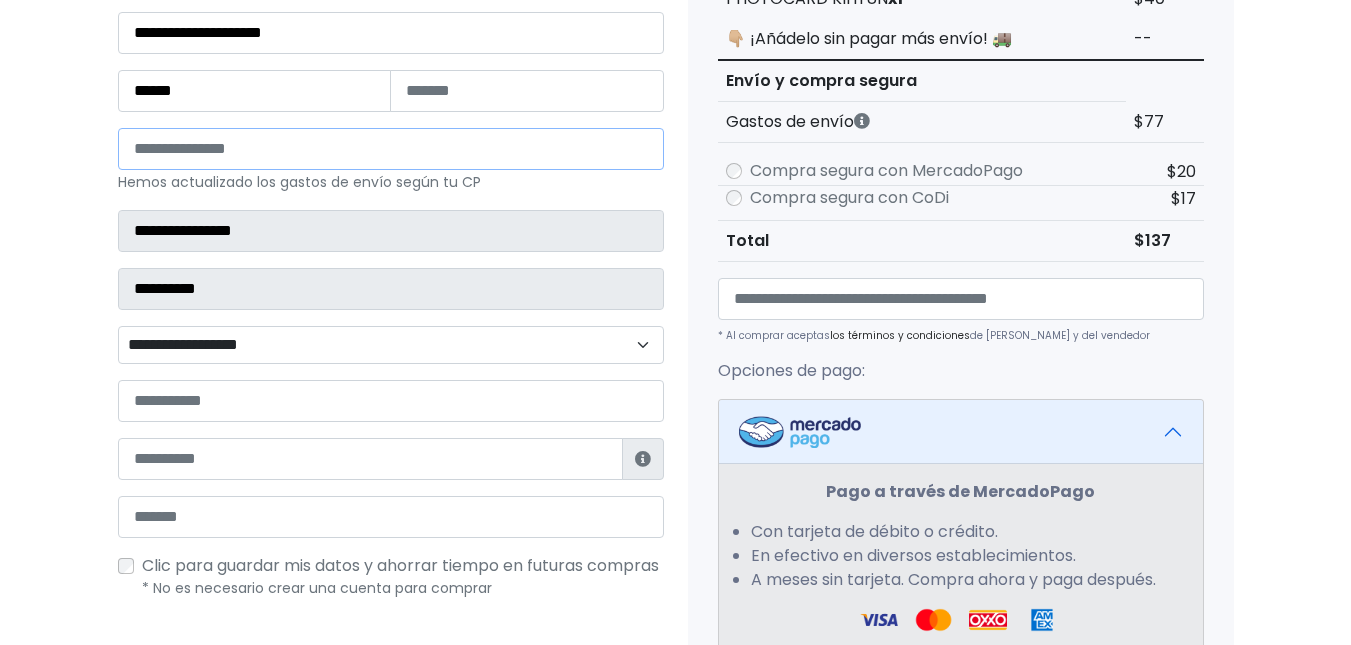 type on "*****" 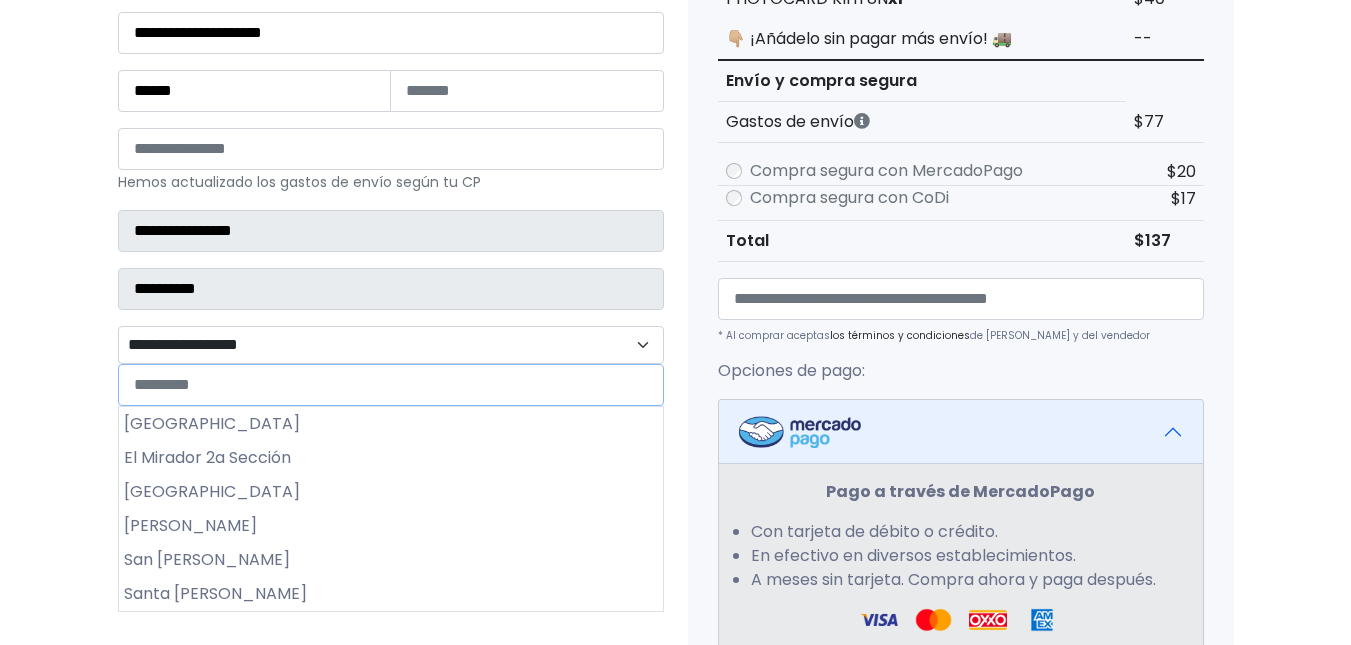 click on "**********" at bounding box center [391, 345] 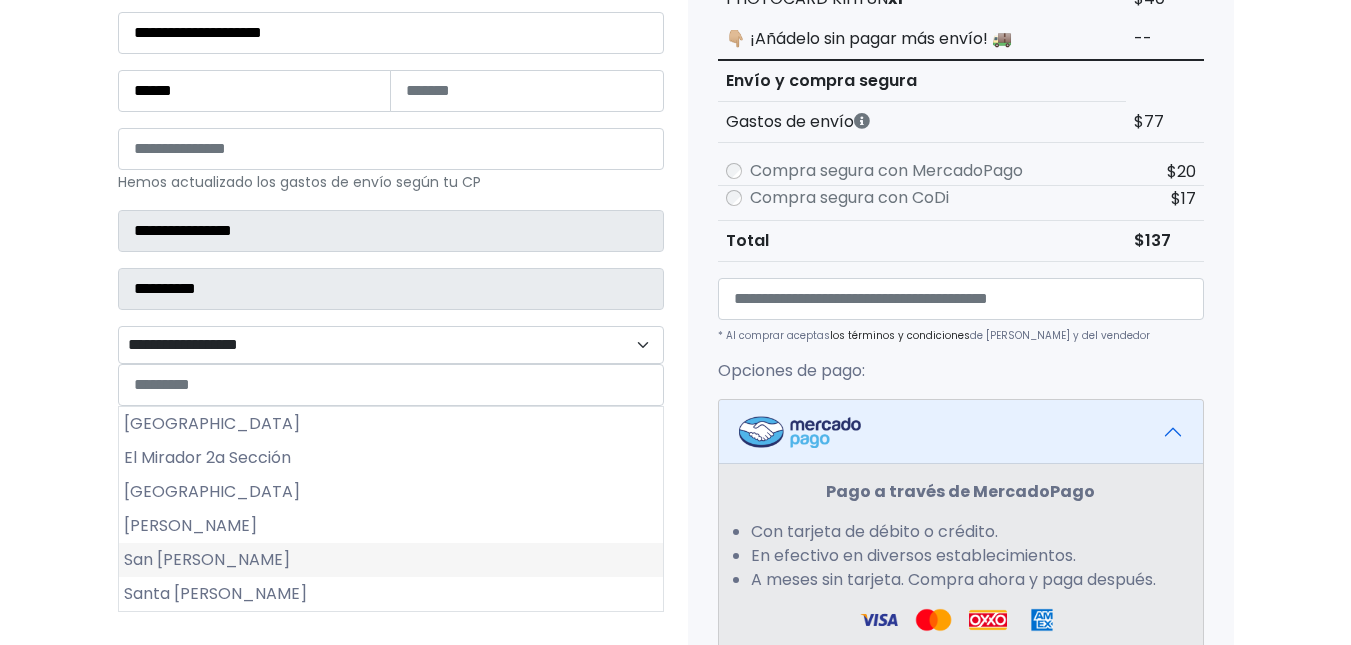click on "San Andrés Ahuayucan" at bounding box center [391, 560] 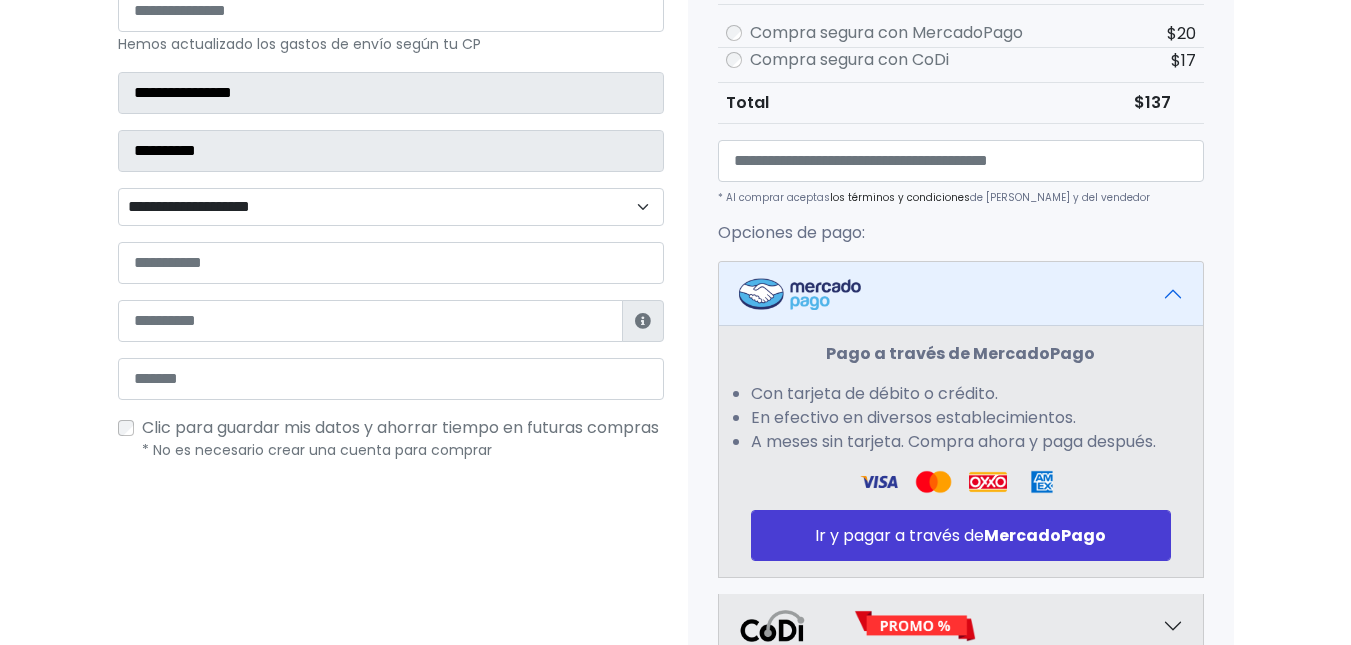scroll, scrollTop: 492, scrollLeft: 0, axis: vertical 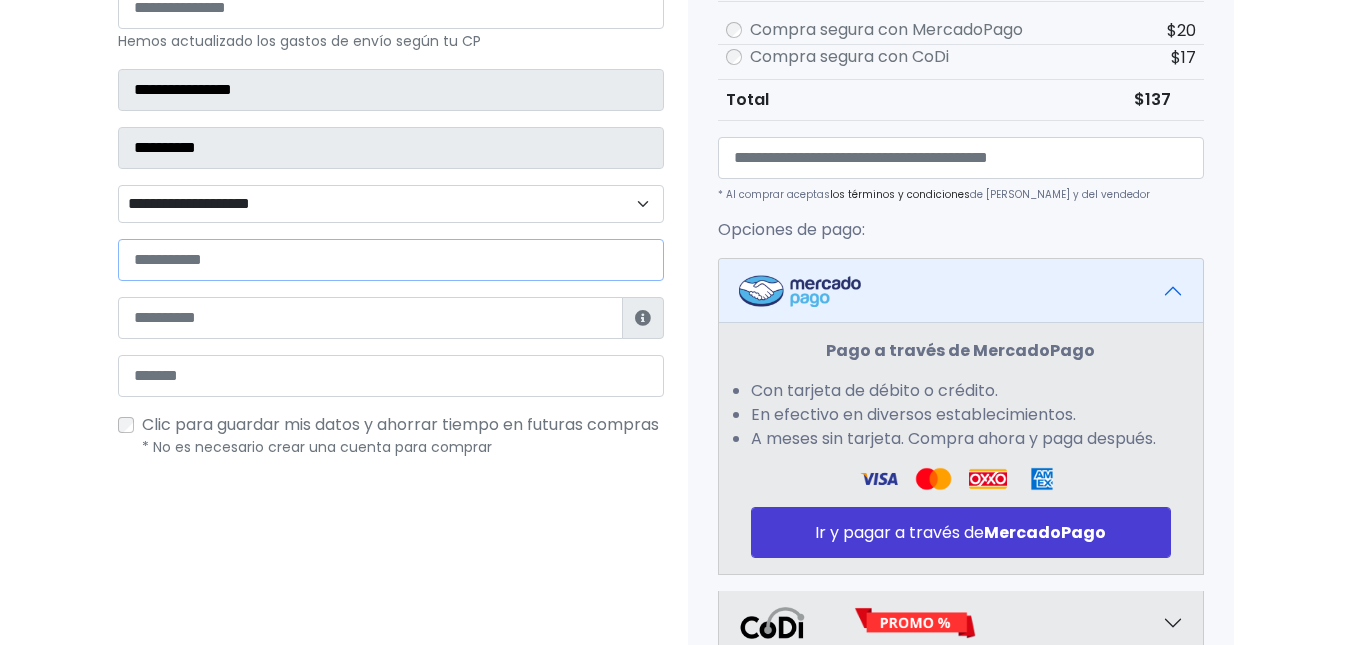click at bounding box center [391, 260] 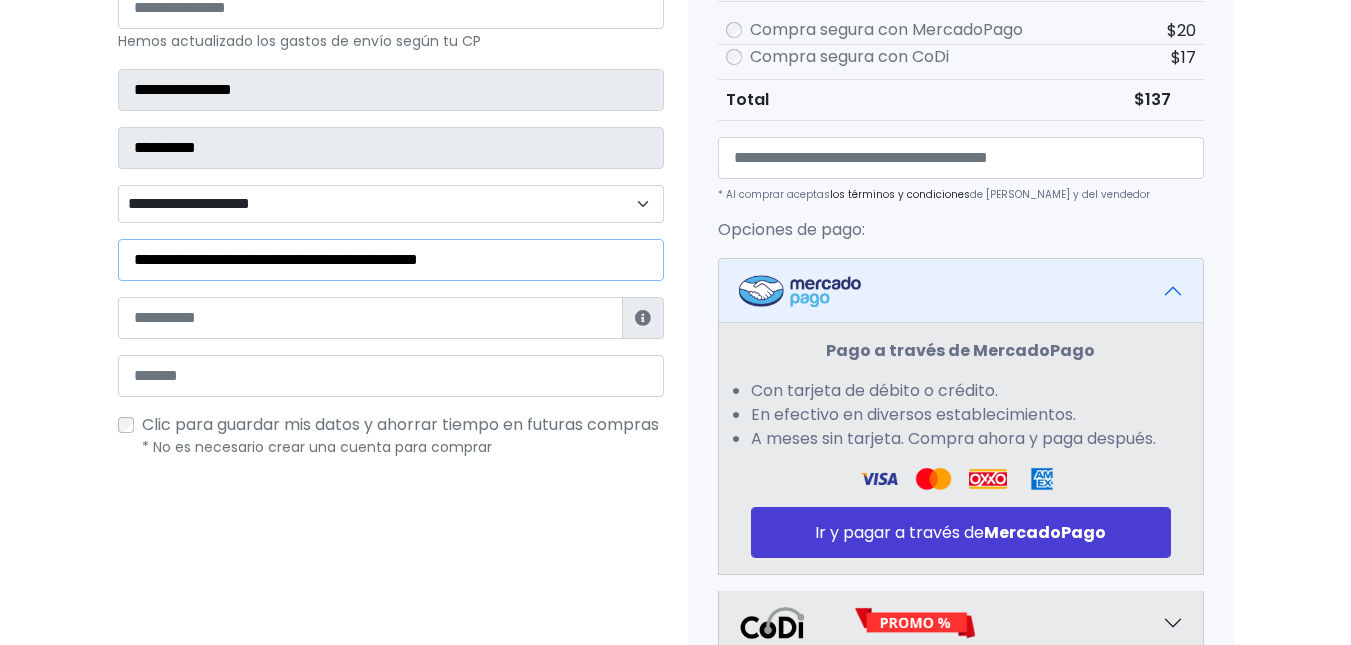 type on "**********" 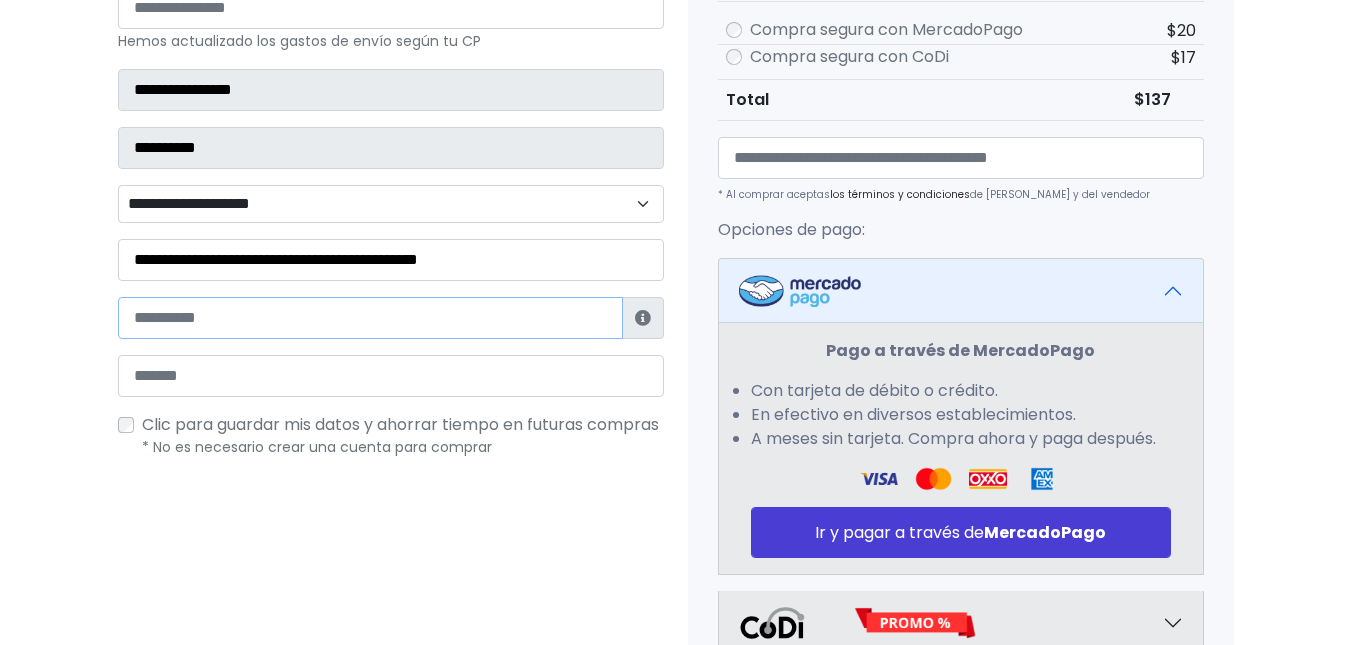 click at bounding box center [370, 318] 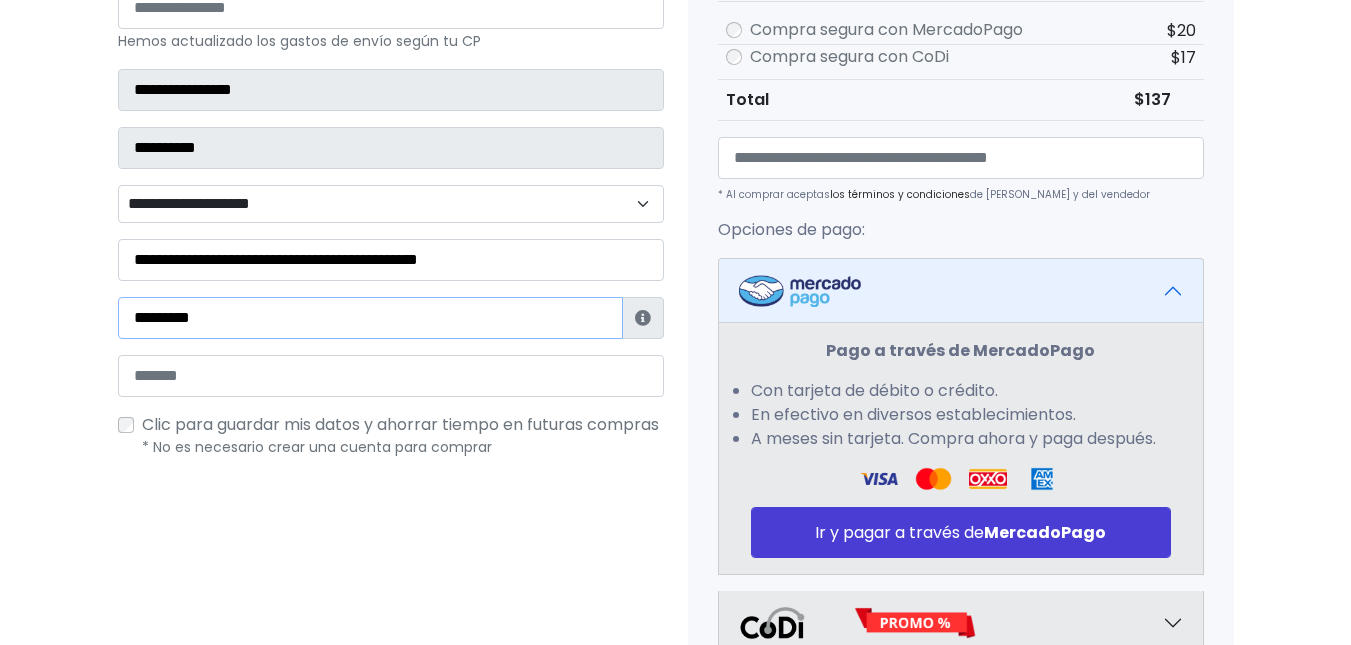 type on "*********" 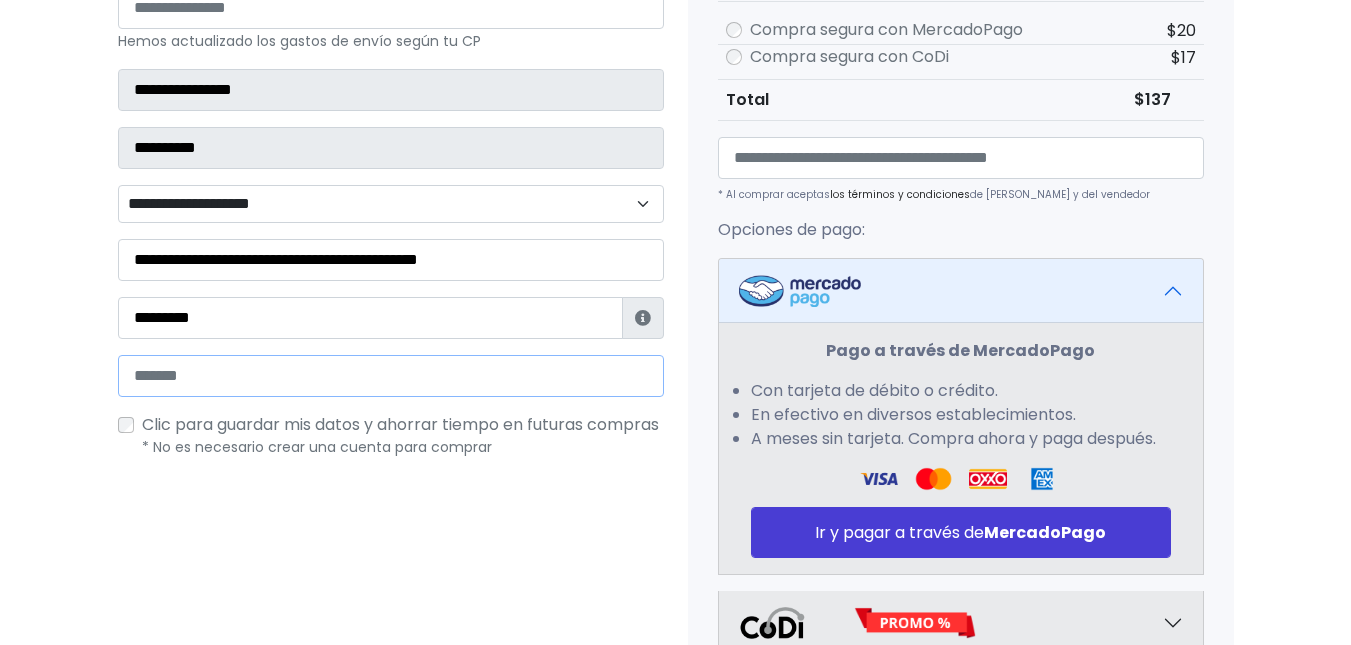 click at bounding box center (391, 376) 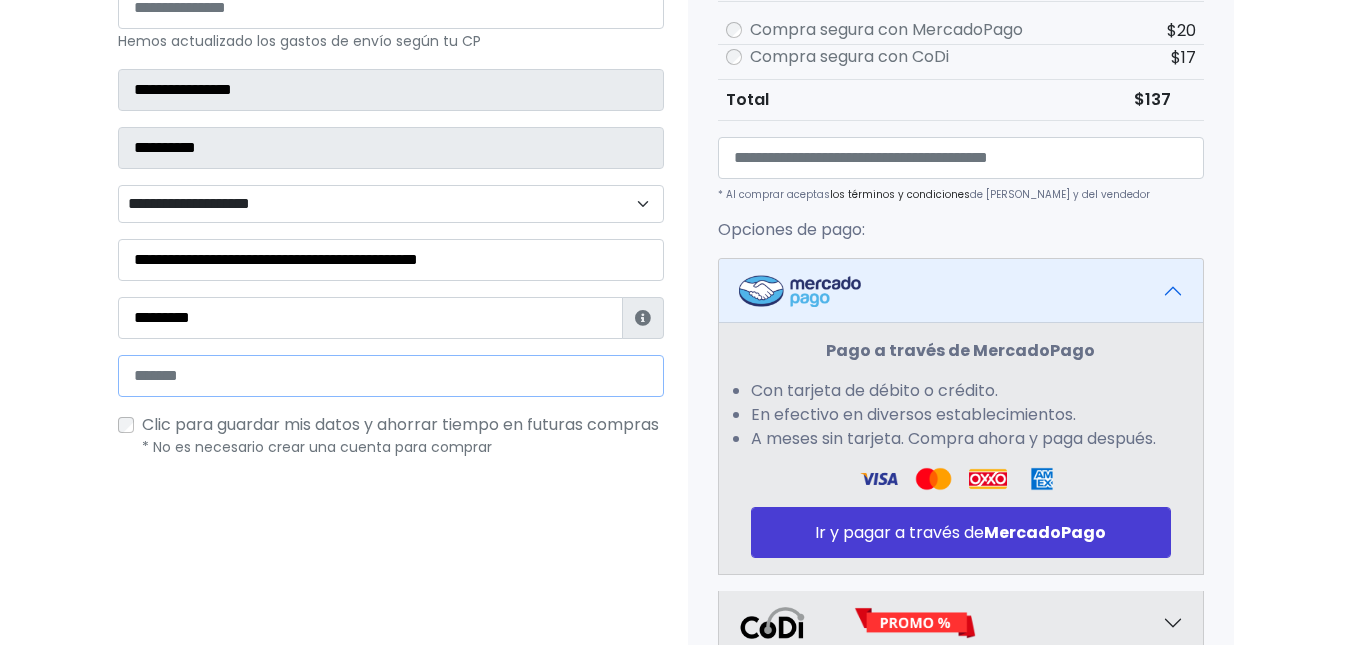 type on "**********" 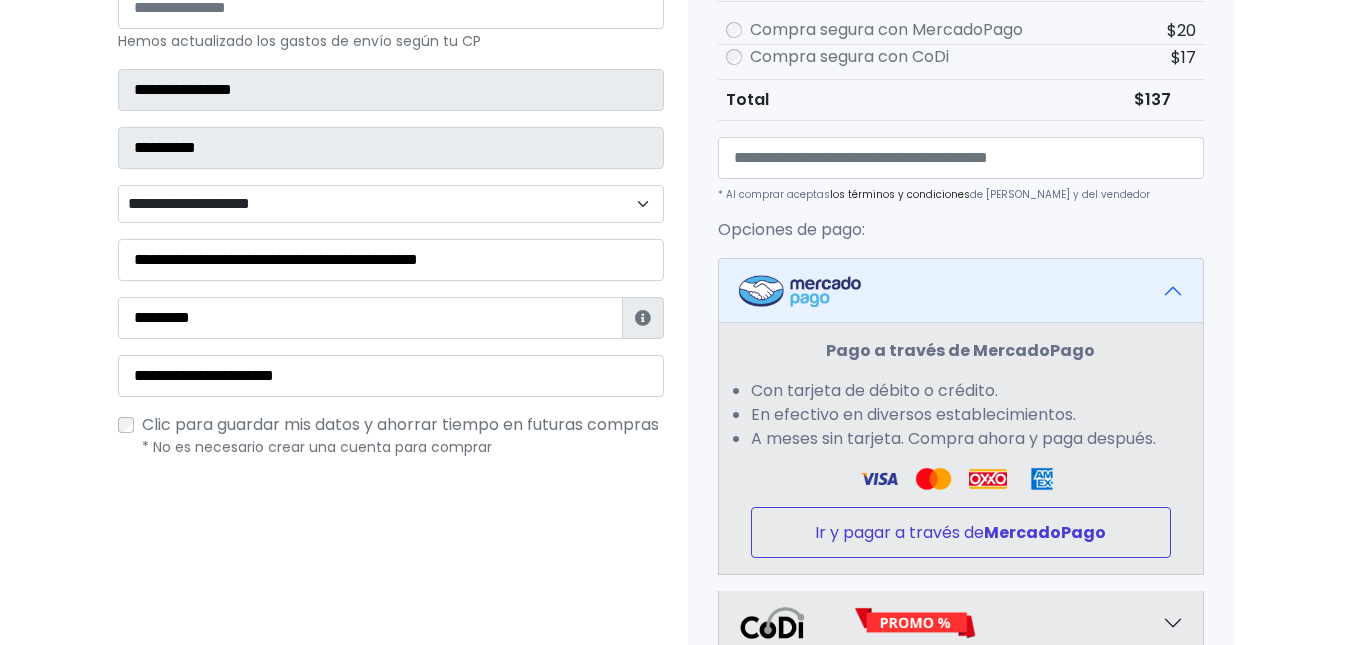 click on "Ir y pagar a través de  MercadoPago" at bounding box center [961, 532] 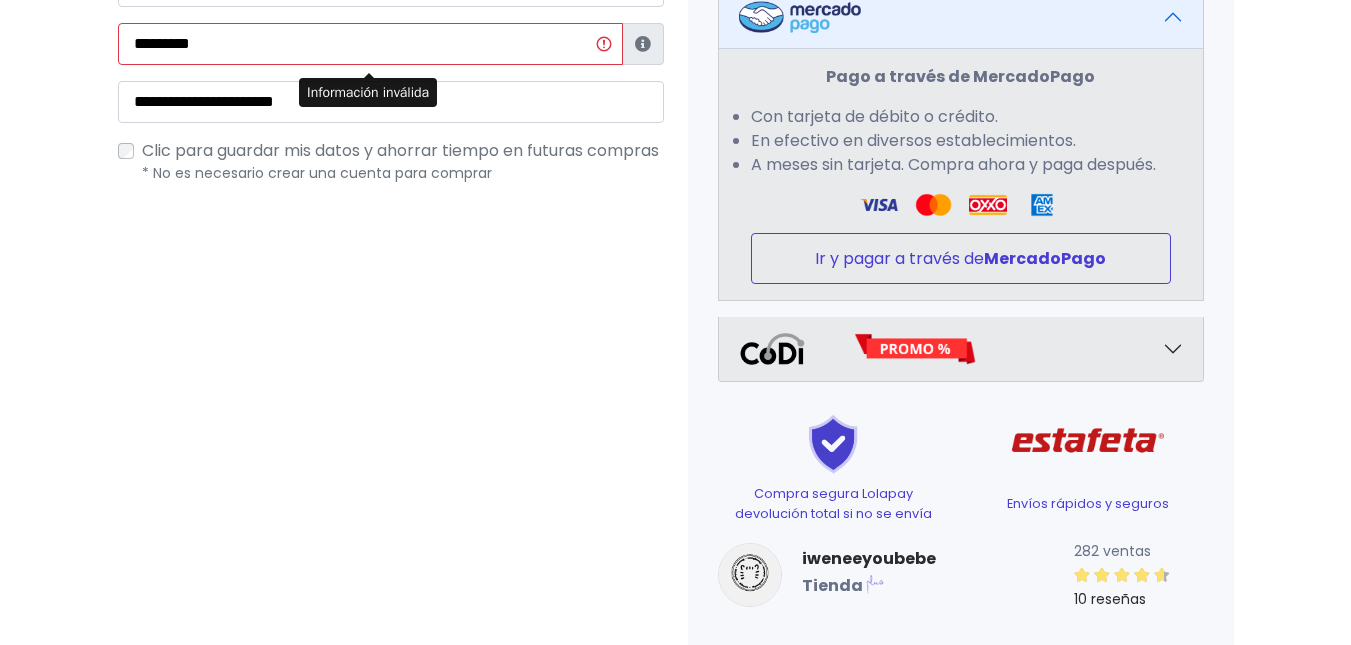scroll, scrollTop: 787, scrollLeft: 0, axis: vertical 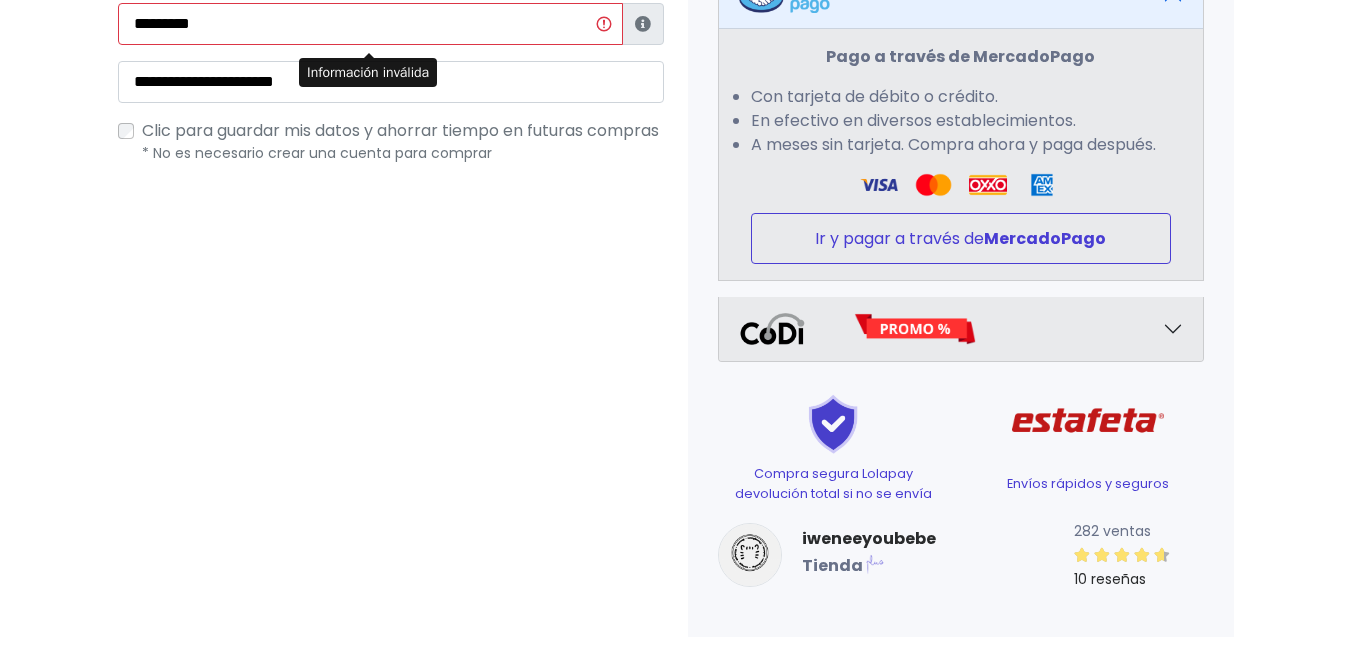 click on "Ir y pagar a través de  MercadoPago" at bounding box center (961, 238) 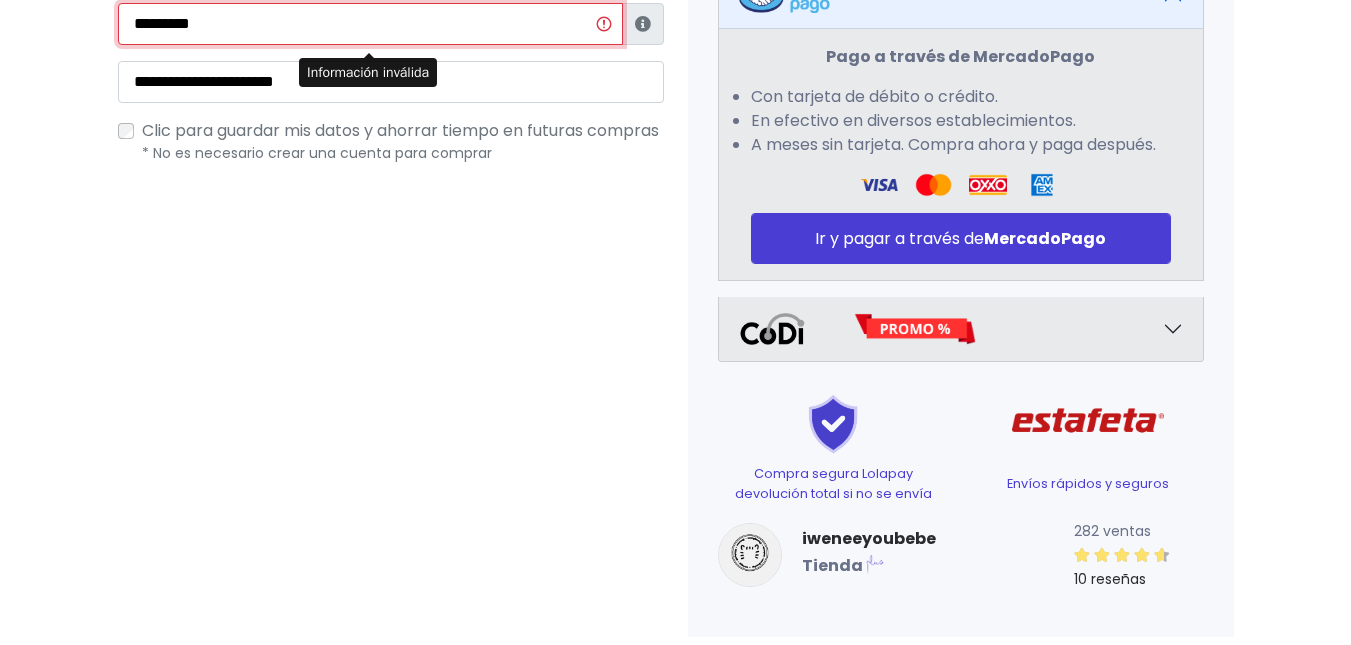 click on "*********" at bounding box center (370, 24) 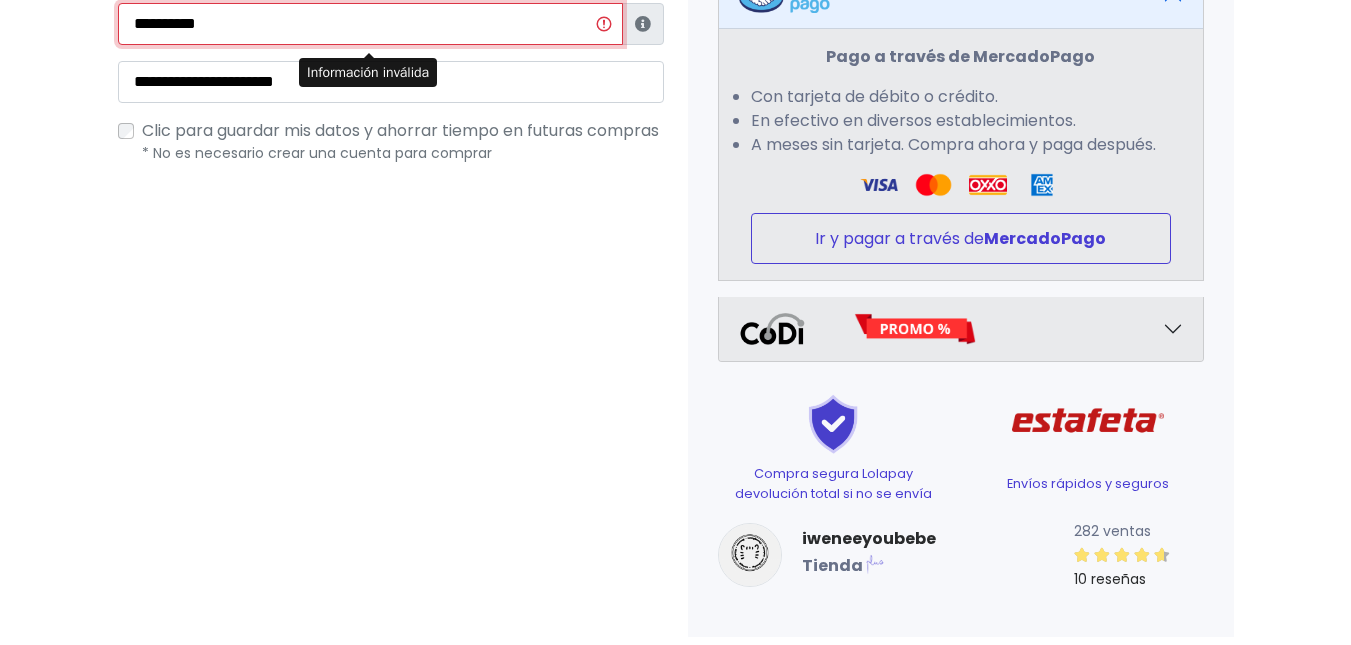 type on "**********" 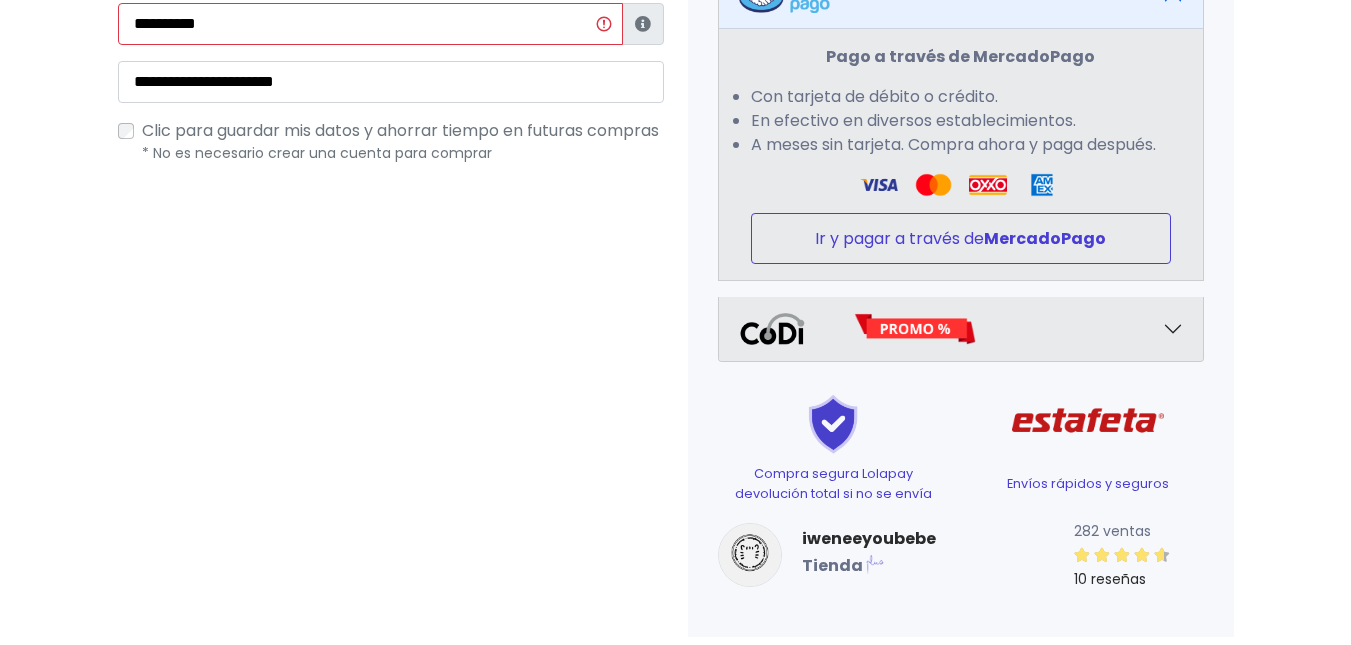 click on "Ir y pagar a través de  MercadoPago" at bounding box center (961, 238) 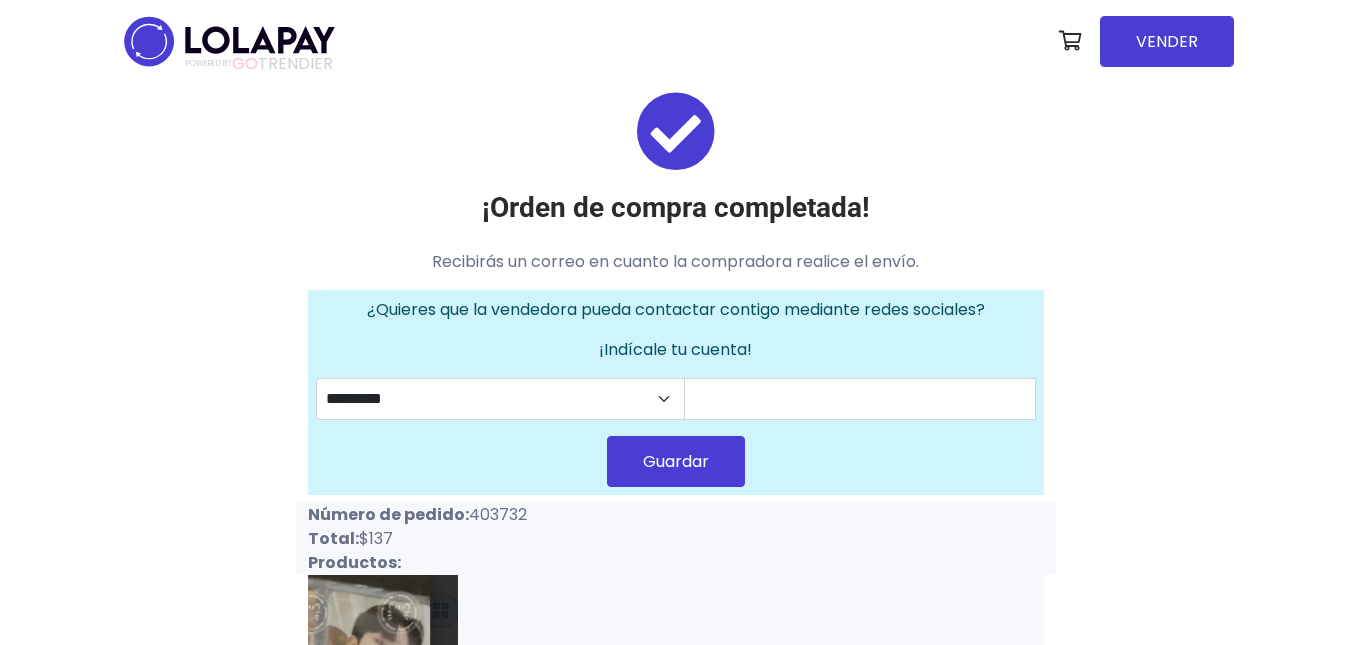 scroll, scrollTop: 0, scrollLeft: 0, axis: both 